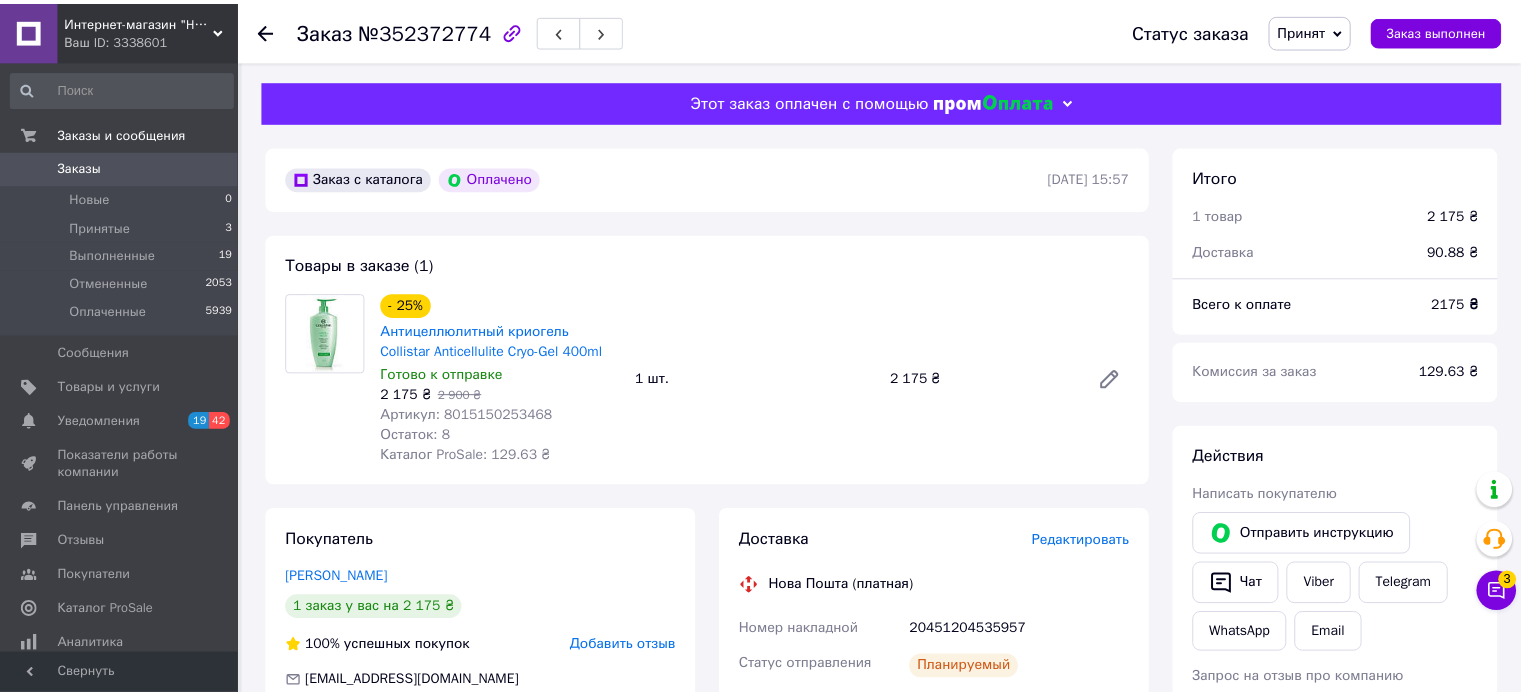 scroll, scrollTop: 0, scrollLeft: 0, axis: both 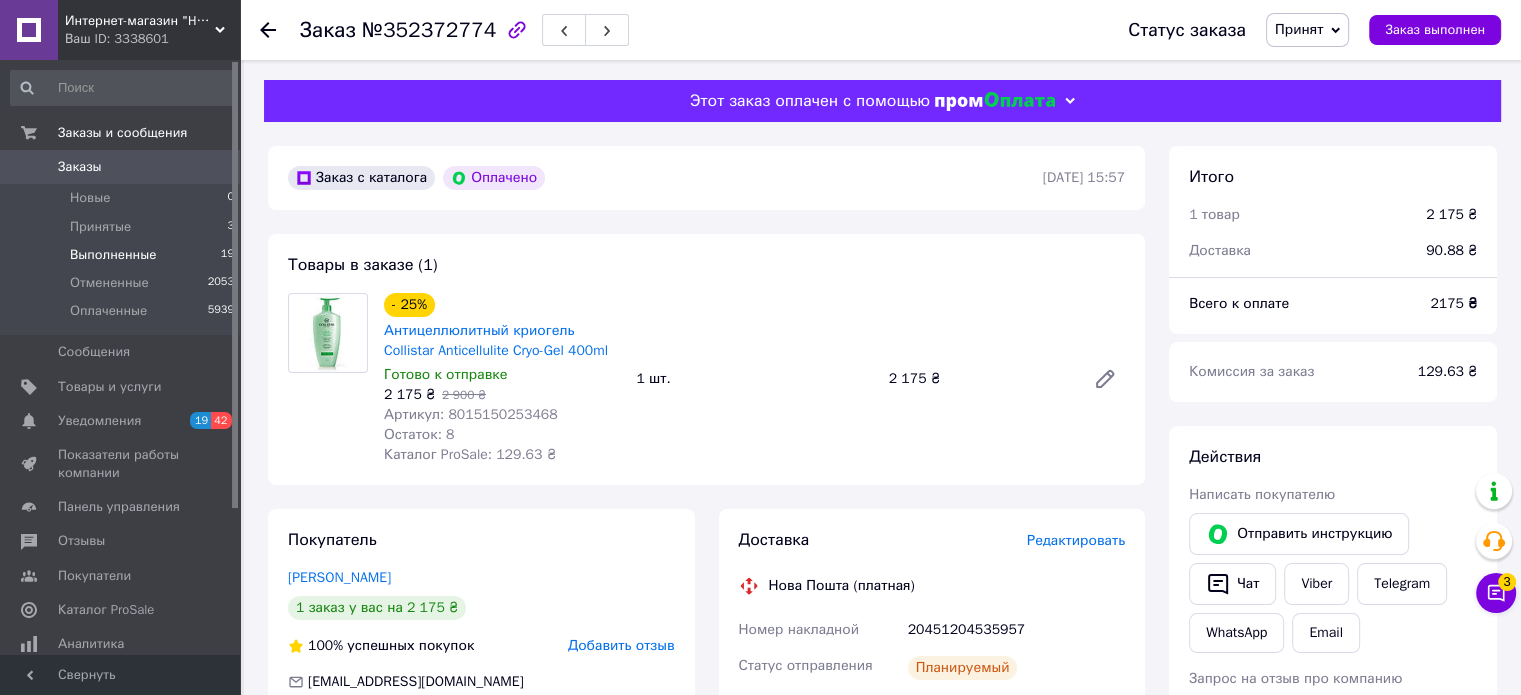 click on "Выполненные" at bounding box center [113, 255] 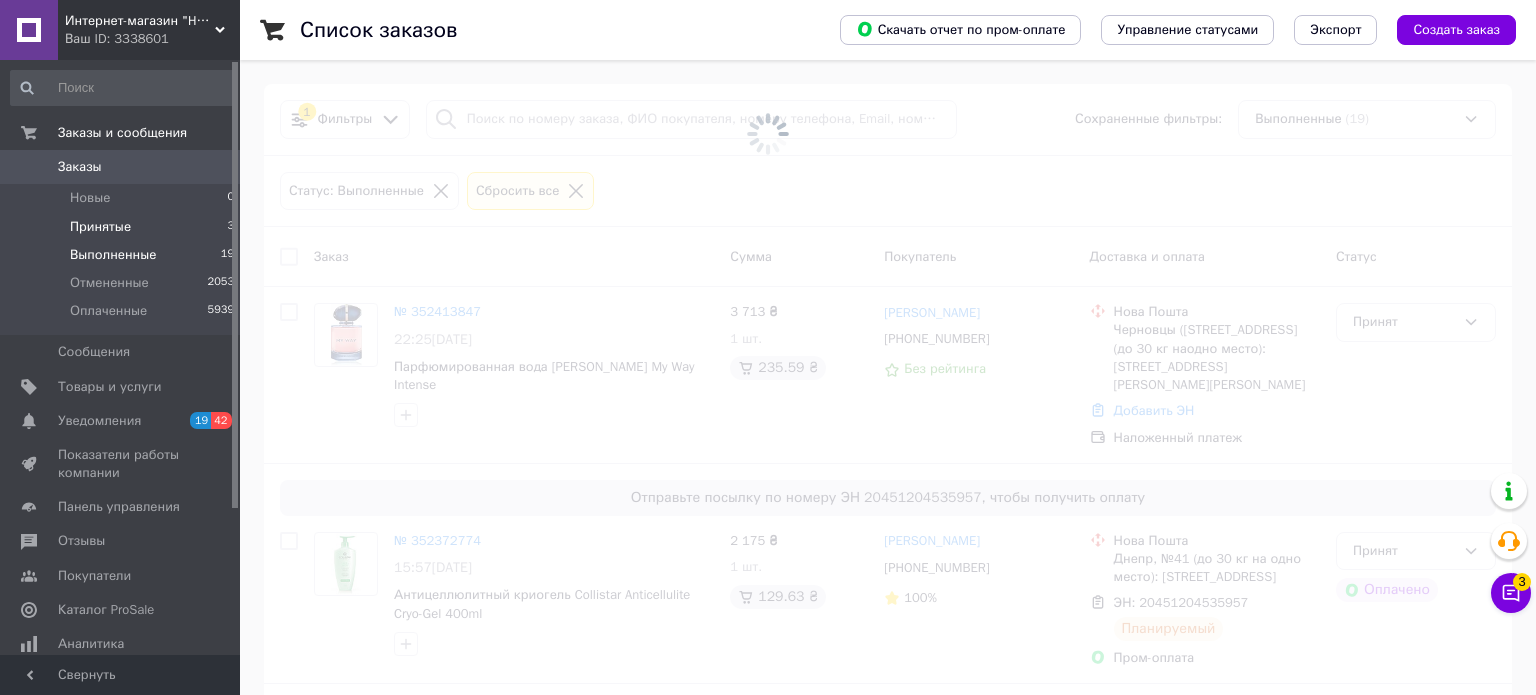 click on "Принятые" at bounding box center (100, 227) 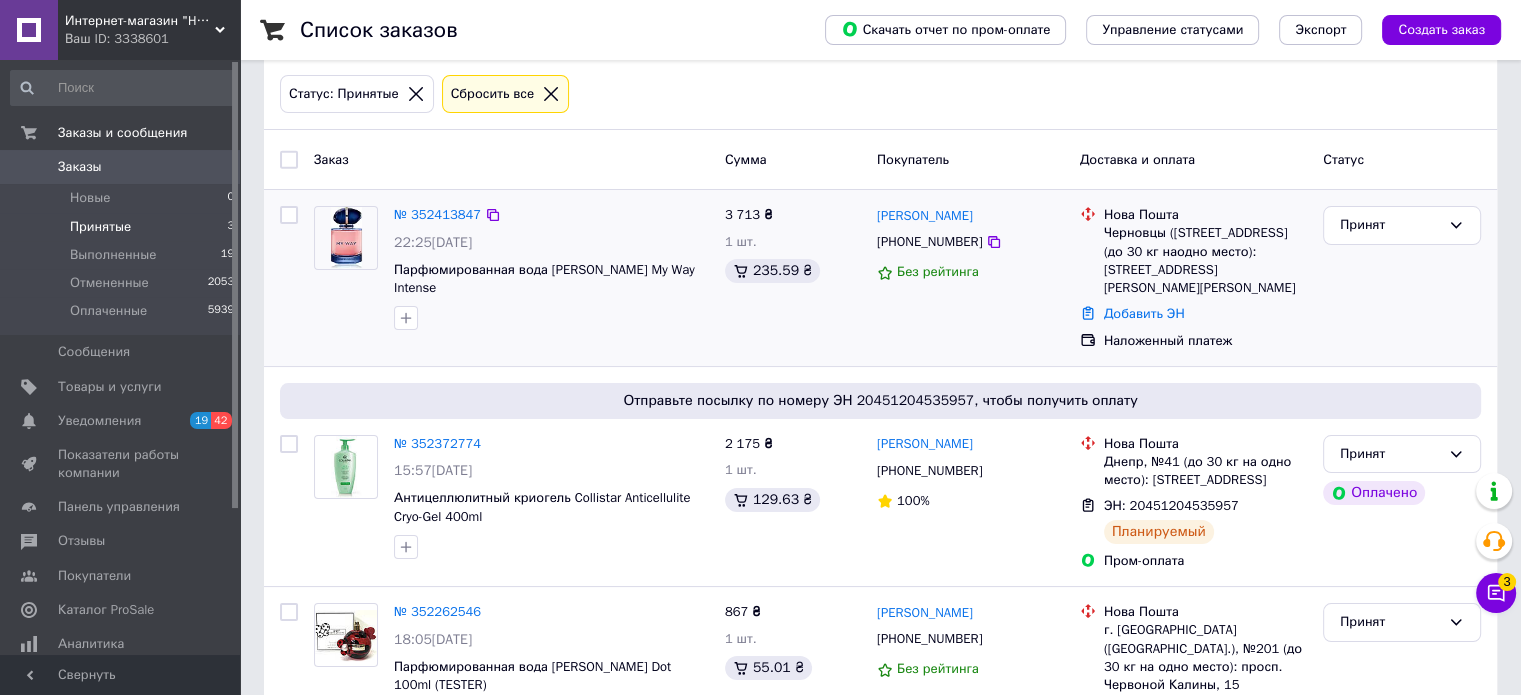 scroll, scrollTop: 179, scrollLeft: 0, axis: vertical 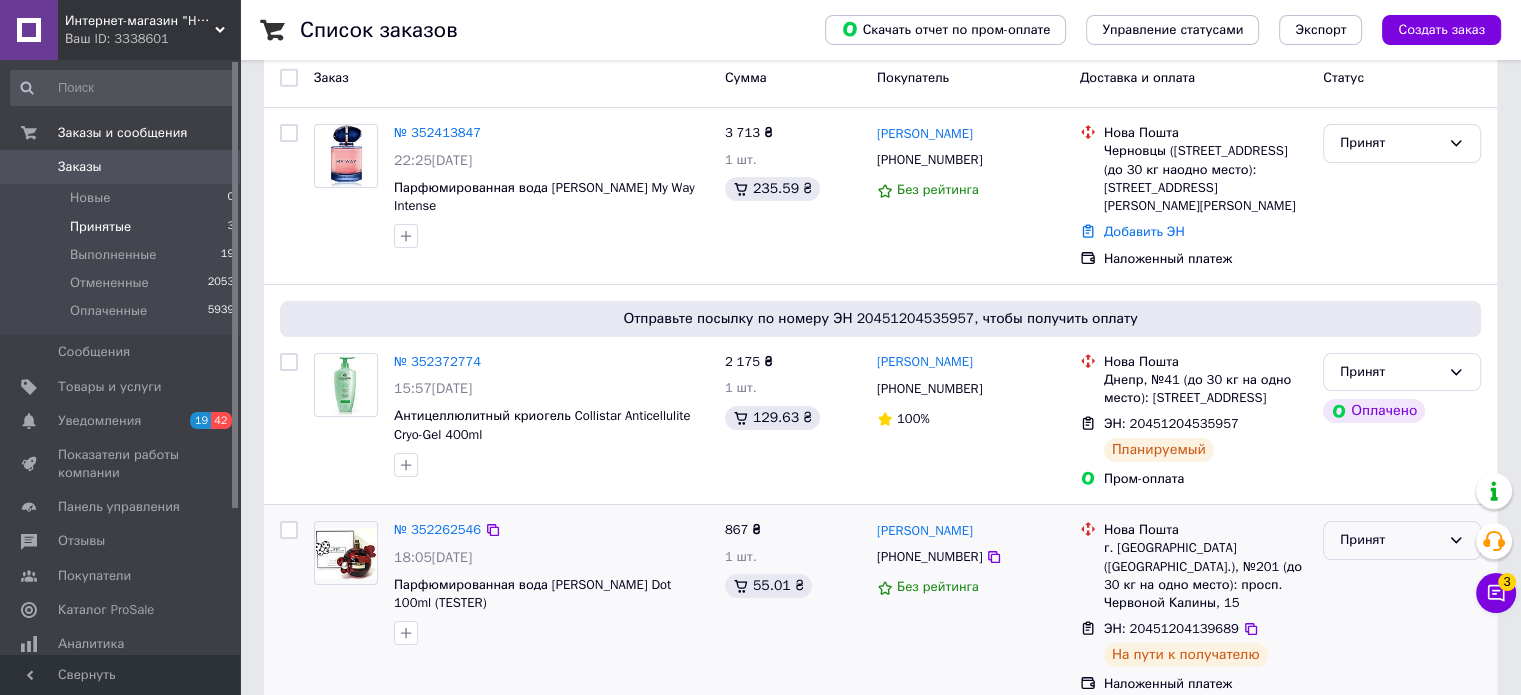 click on "Принят" at bounding box center [1390, 540] 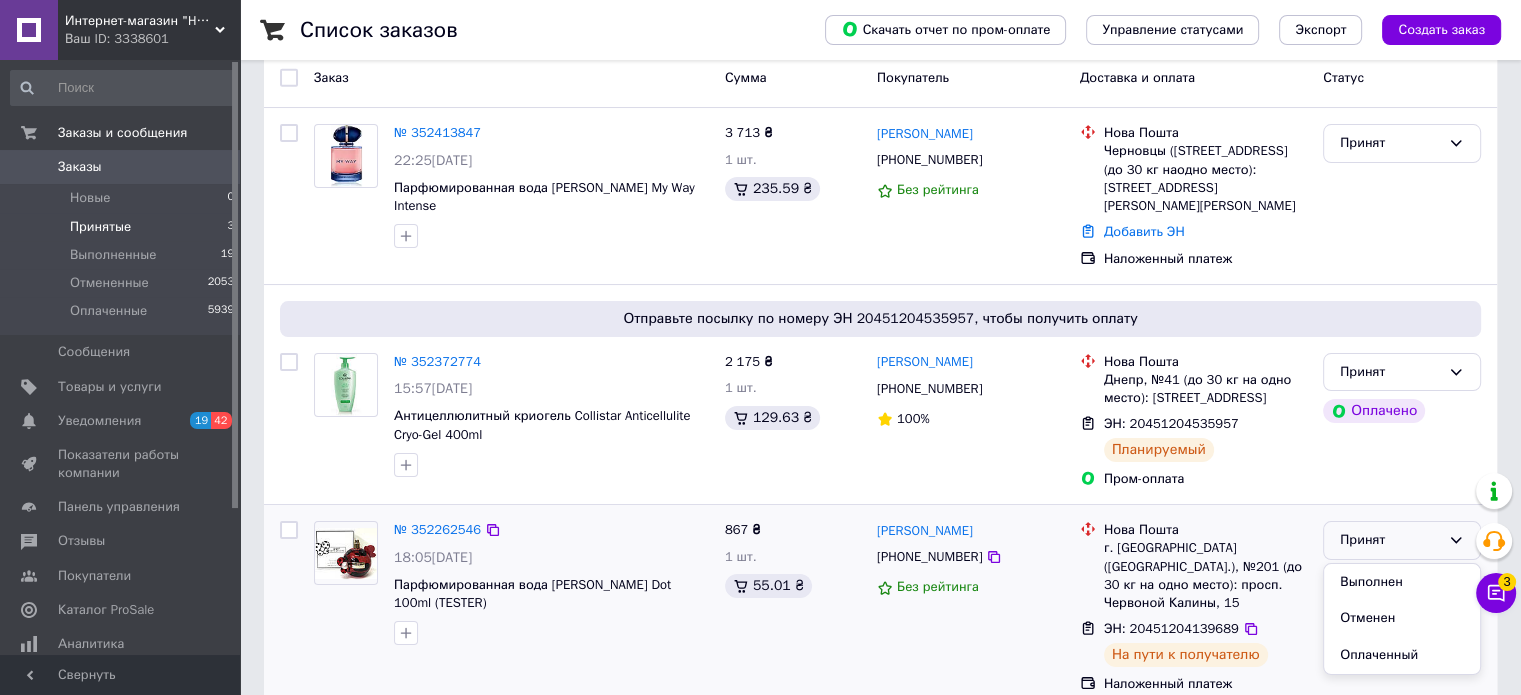 click on "Выполнен" at bounding box center (1402, 582) 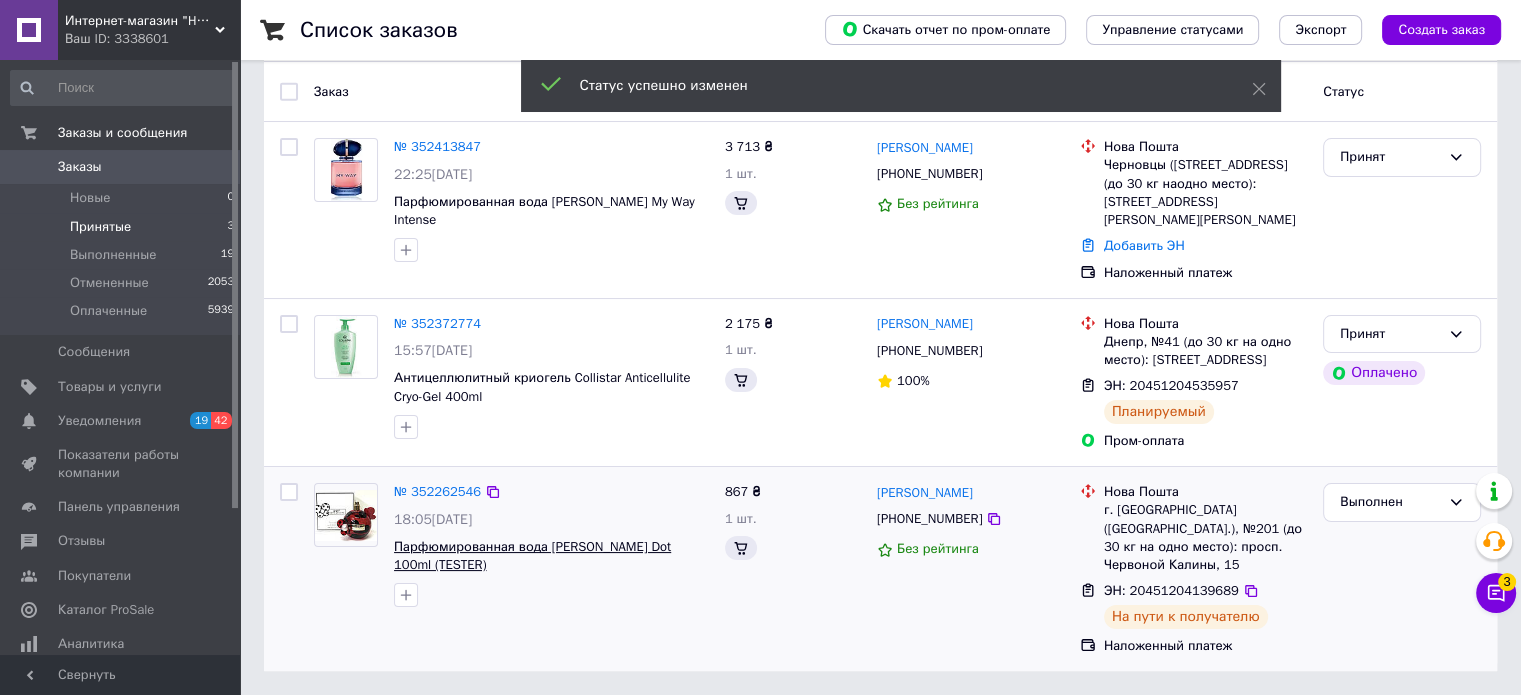 scroll, scrollTop: 179, scrollLeft: 0, axis: vertical 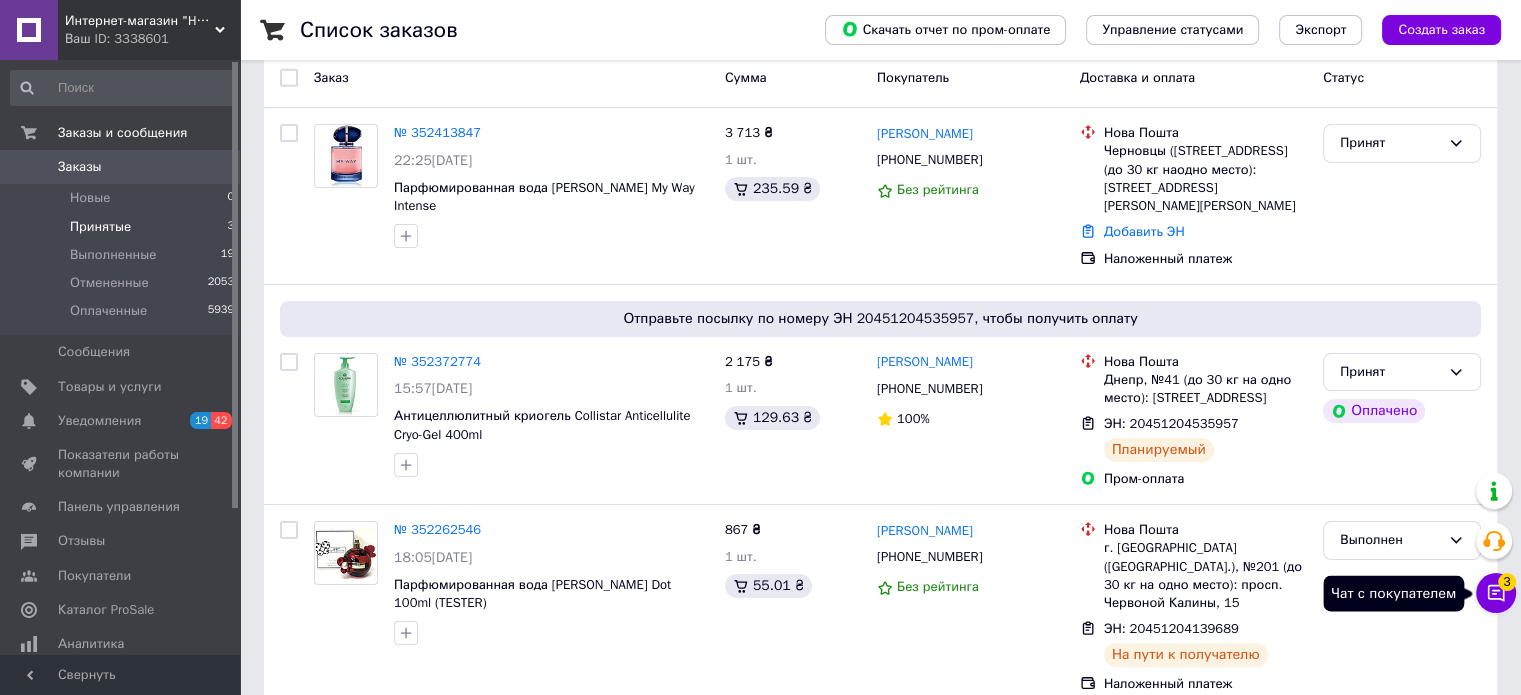 click on "3" at bounding box center [1507, 582] 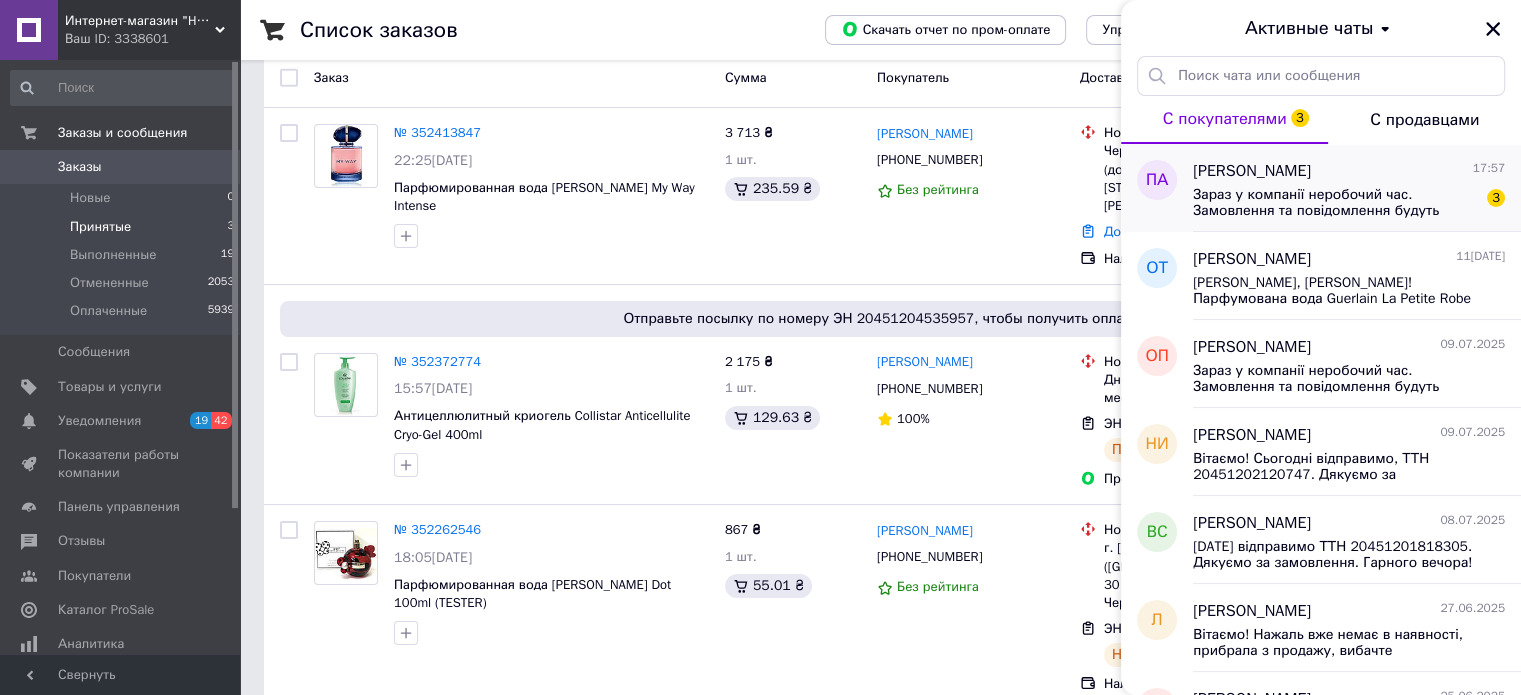 click on "Зараз у компанії неробочий час. Замовлення та повідомлення будуть оброблені з 09:00 найближчого робочого дня (14.07)" at bounding box center (1335, 203) 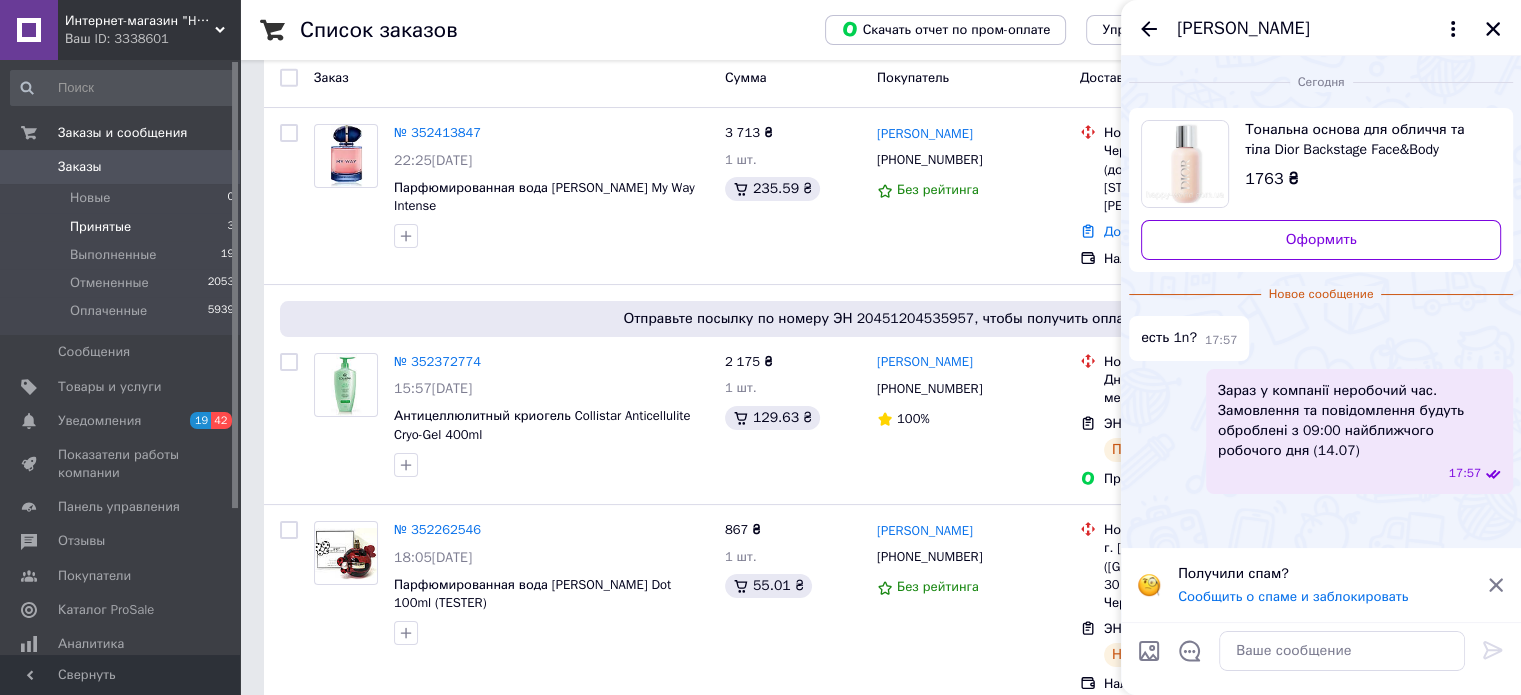 click on "Тональна основа для обличчя та тіла Dior Backstage Face&Body Foundation 1C Cool" at bounding box center [1365, 140] 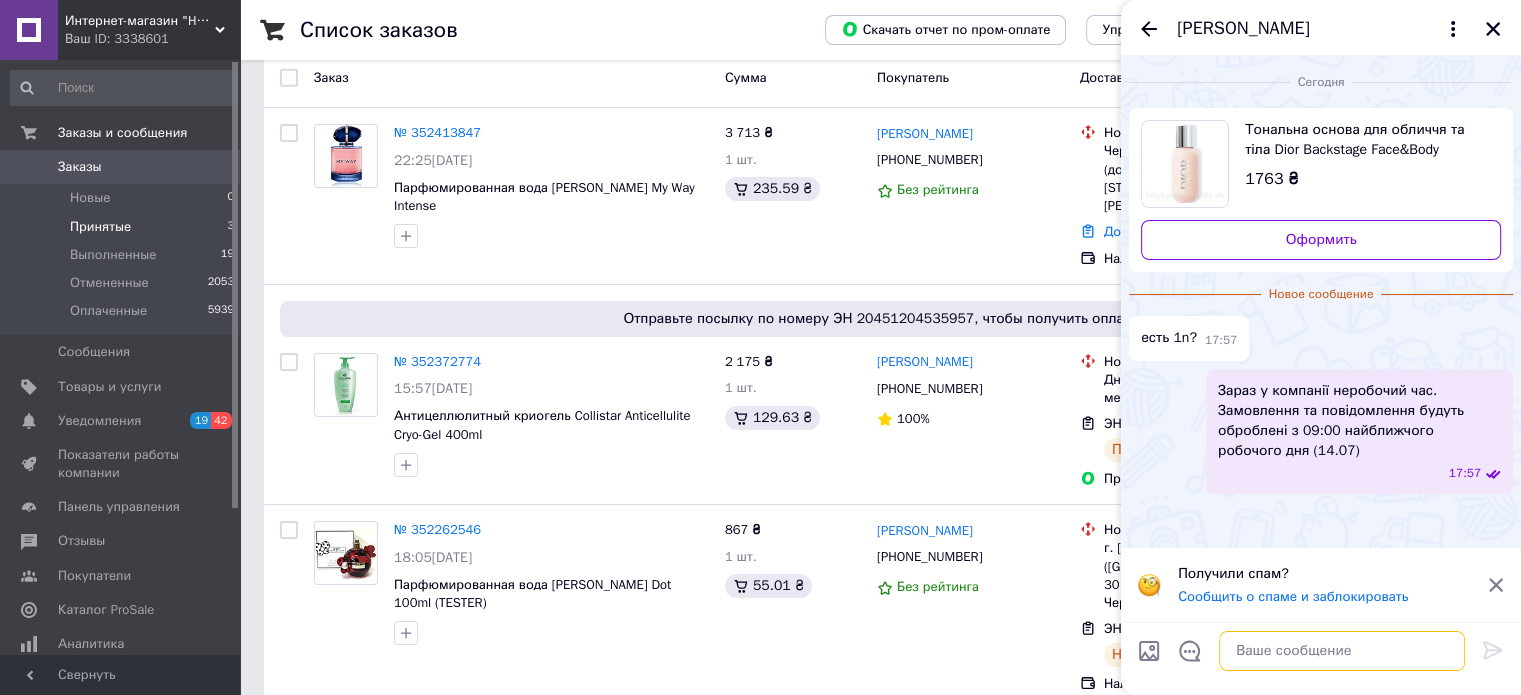 click at bounding box center [1342, 651] 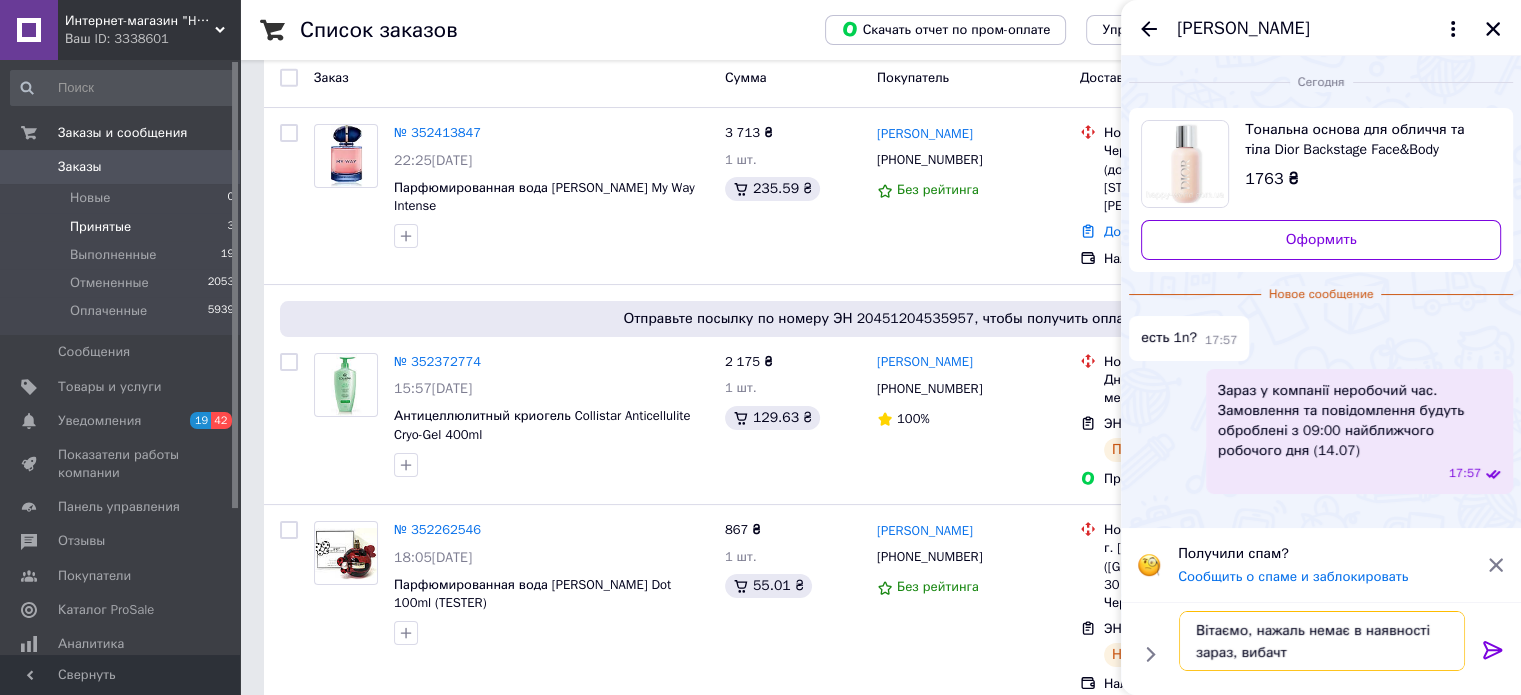 type on "Вітаємо, нажаль немає в наявності зараз, вибачте" 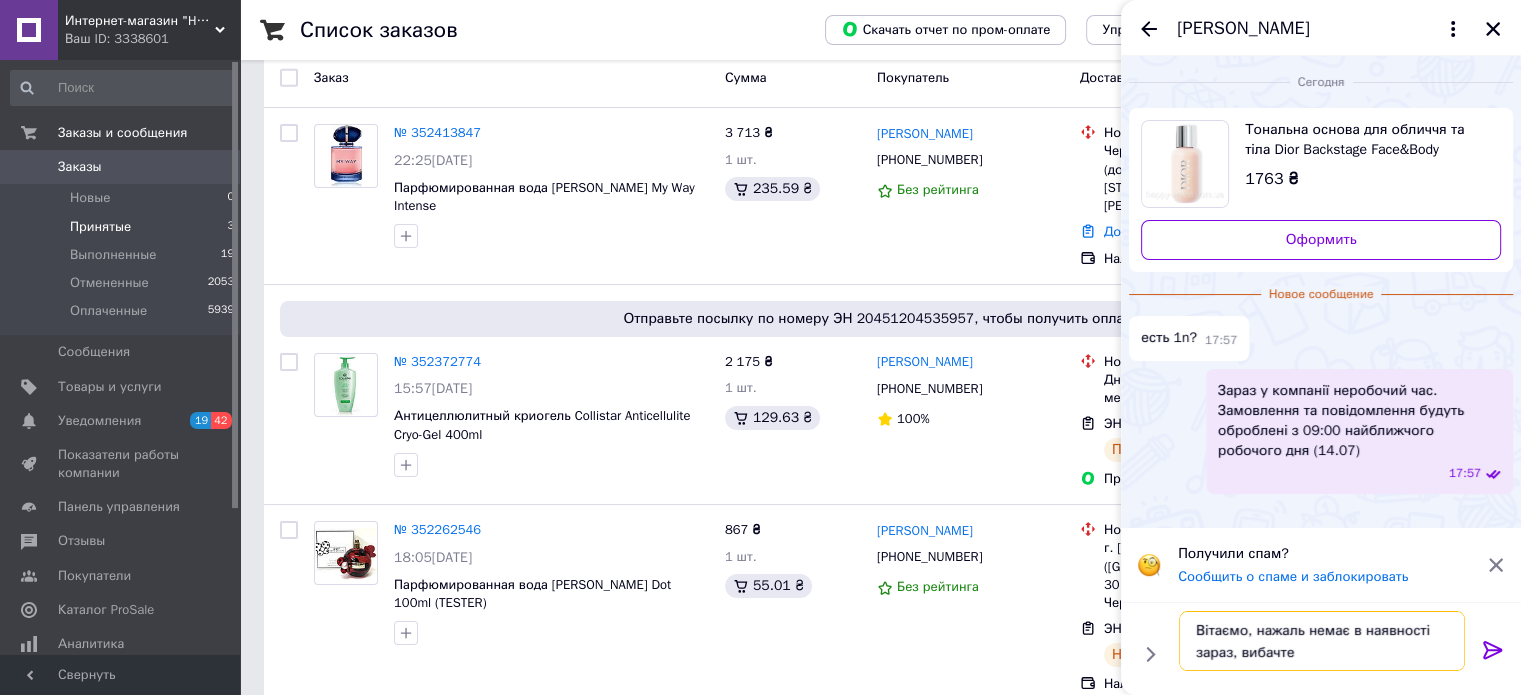 type 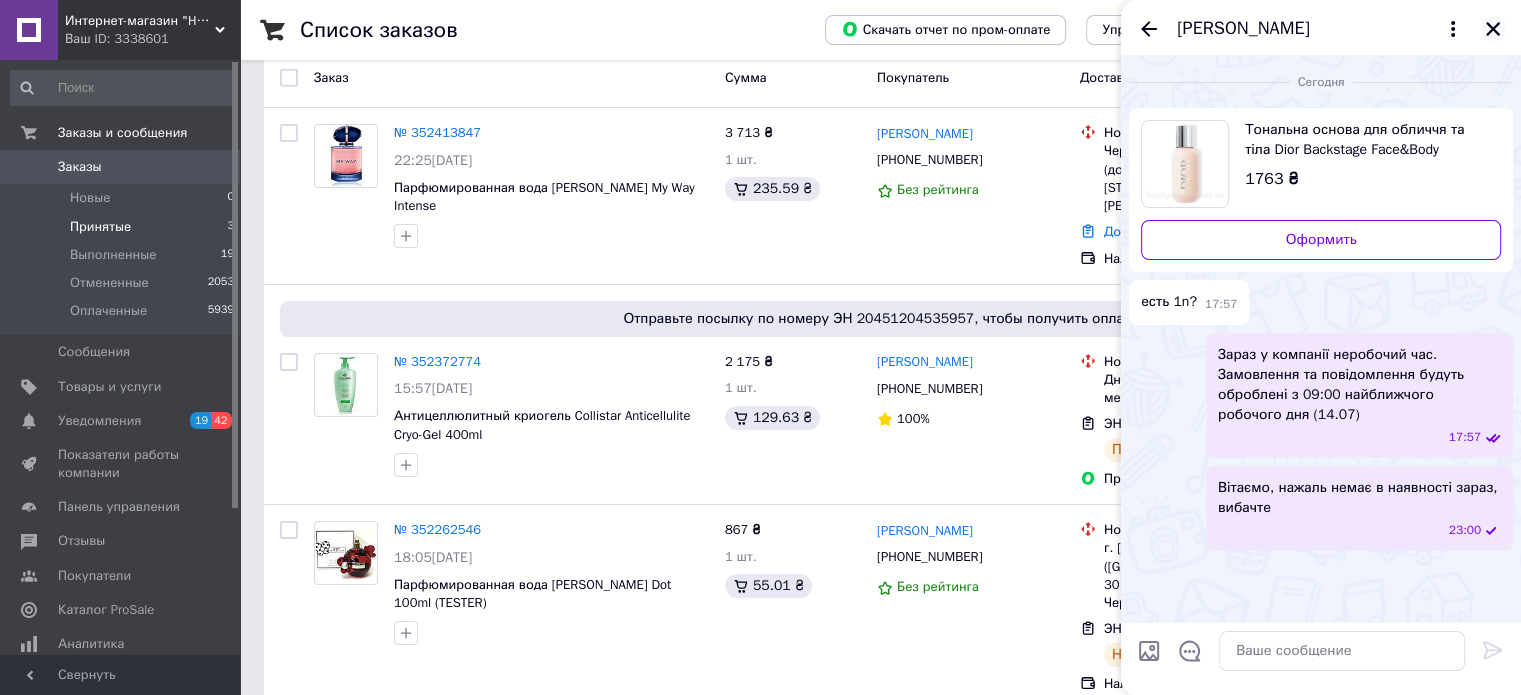 click 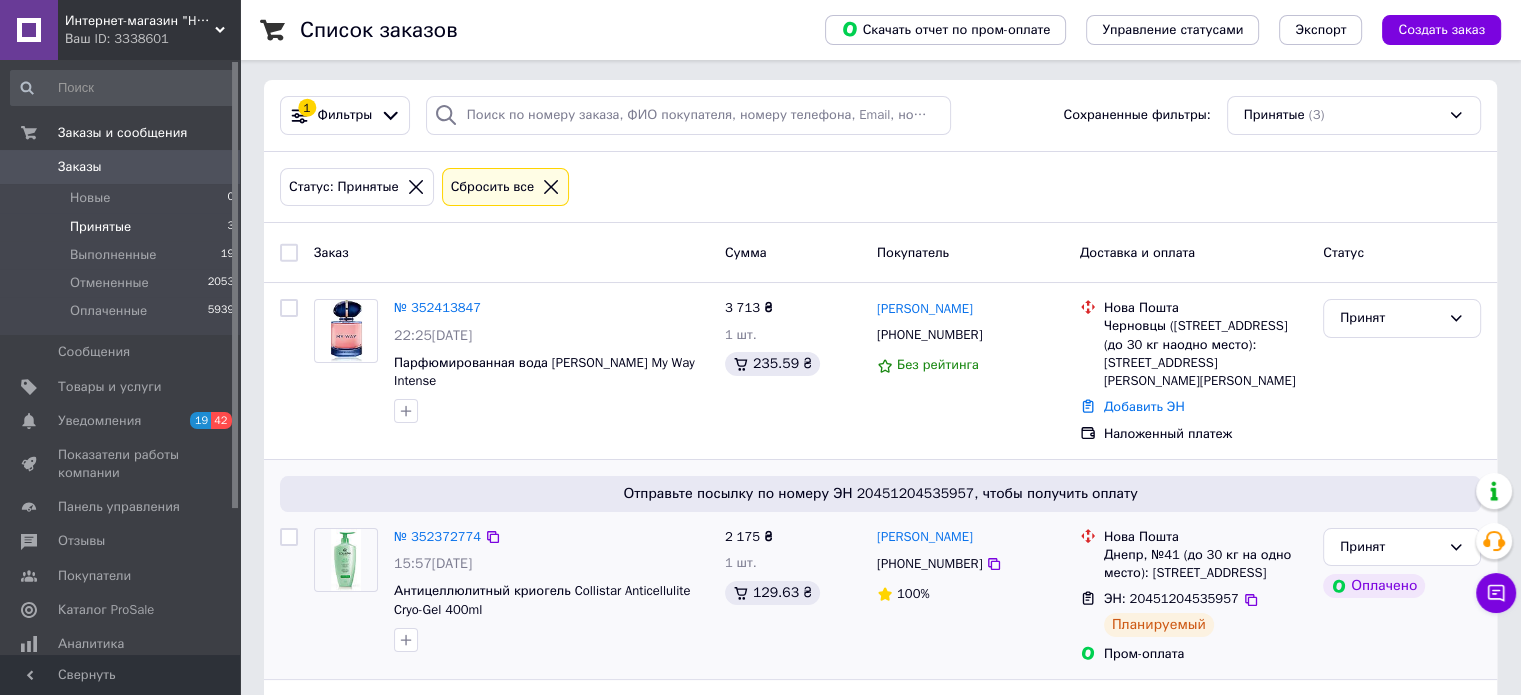 scroll, scrollTop: 0, scrollLeft: 0, axis: both 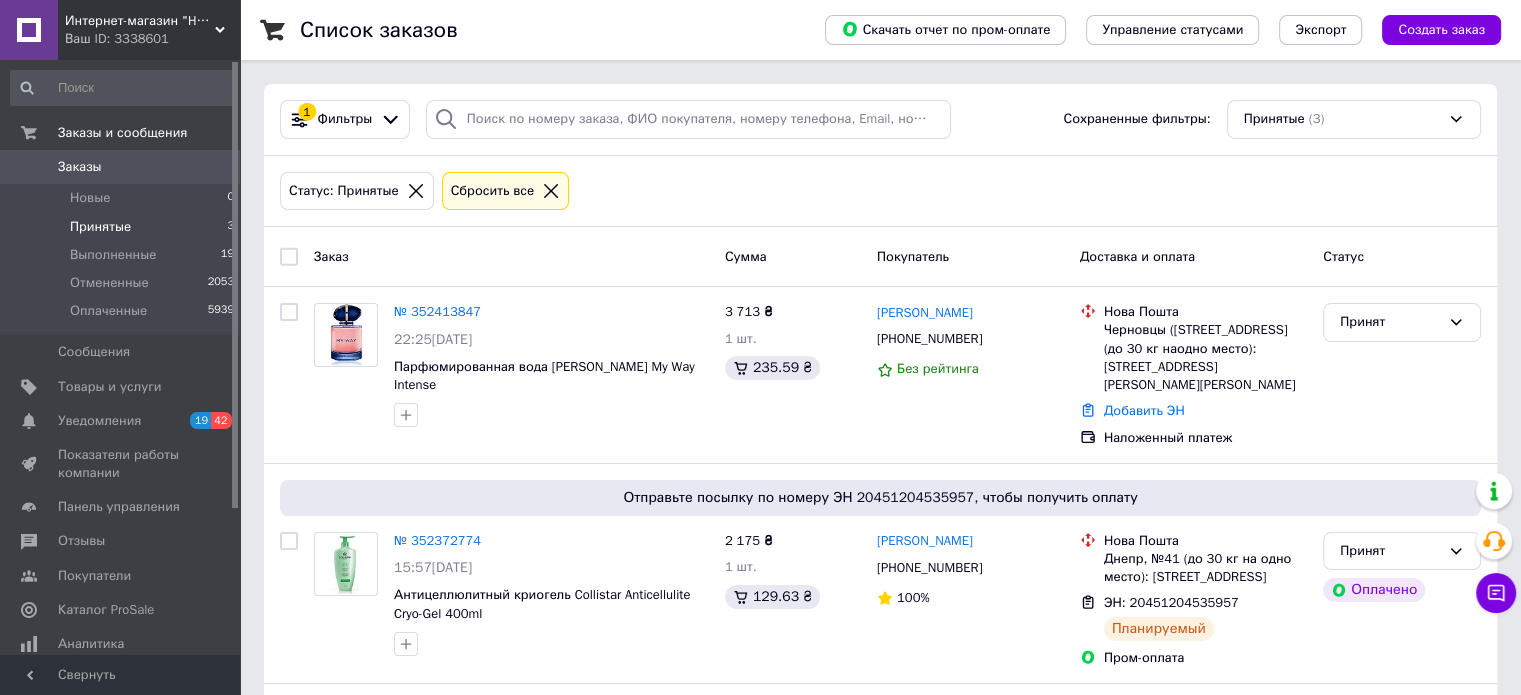 click 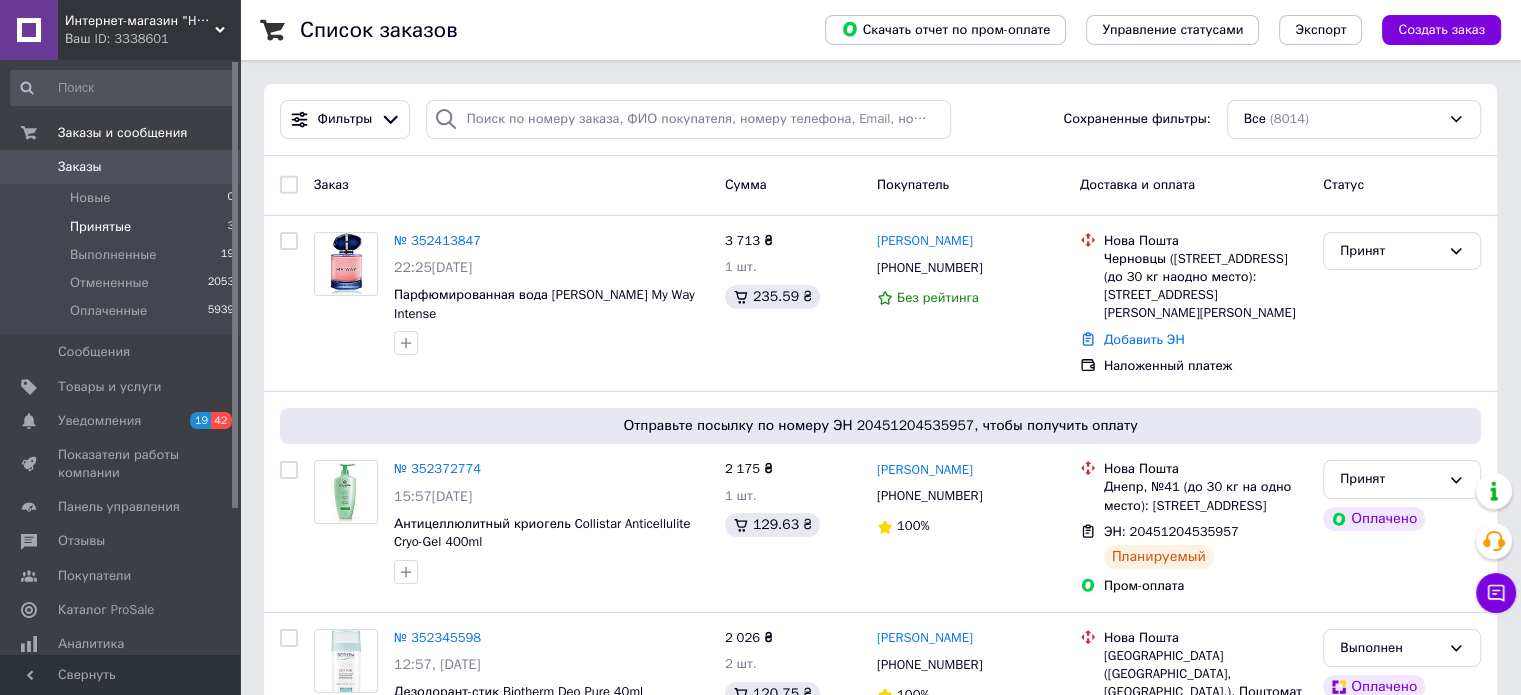 click on "Заказы" at bounding box center [121, 167] 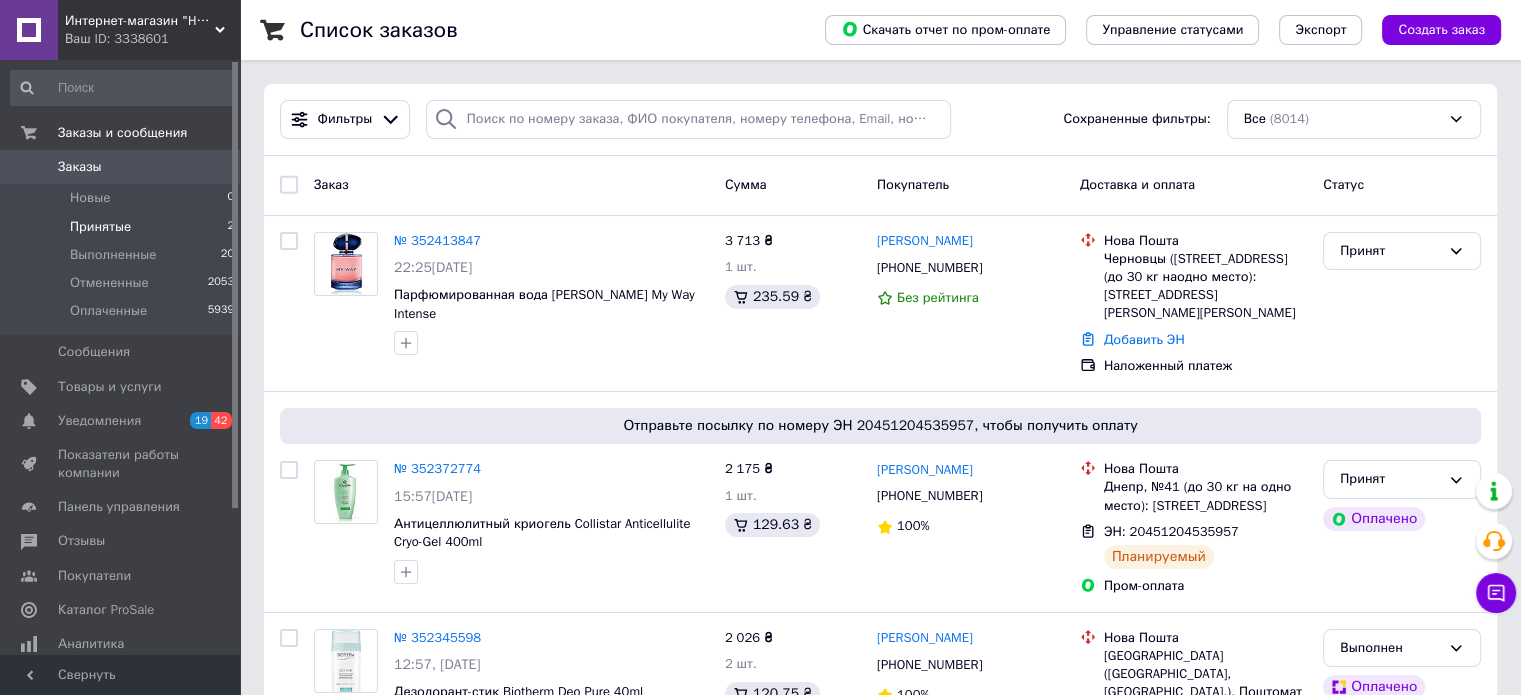 click on "Принятые" at bounding box center (100, 227) 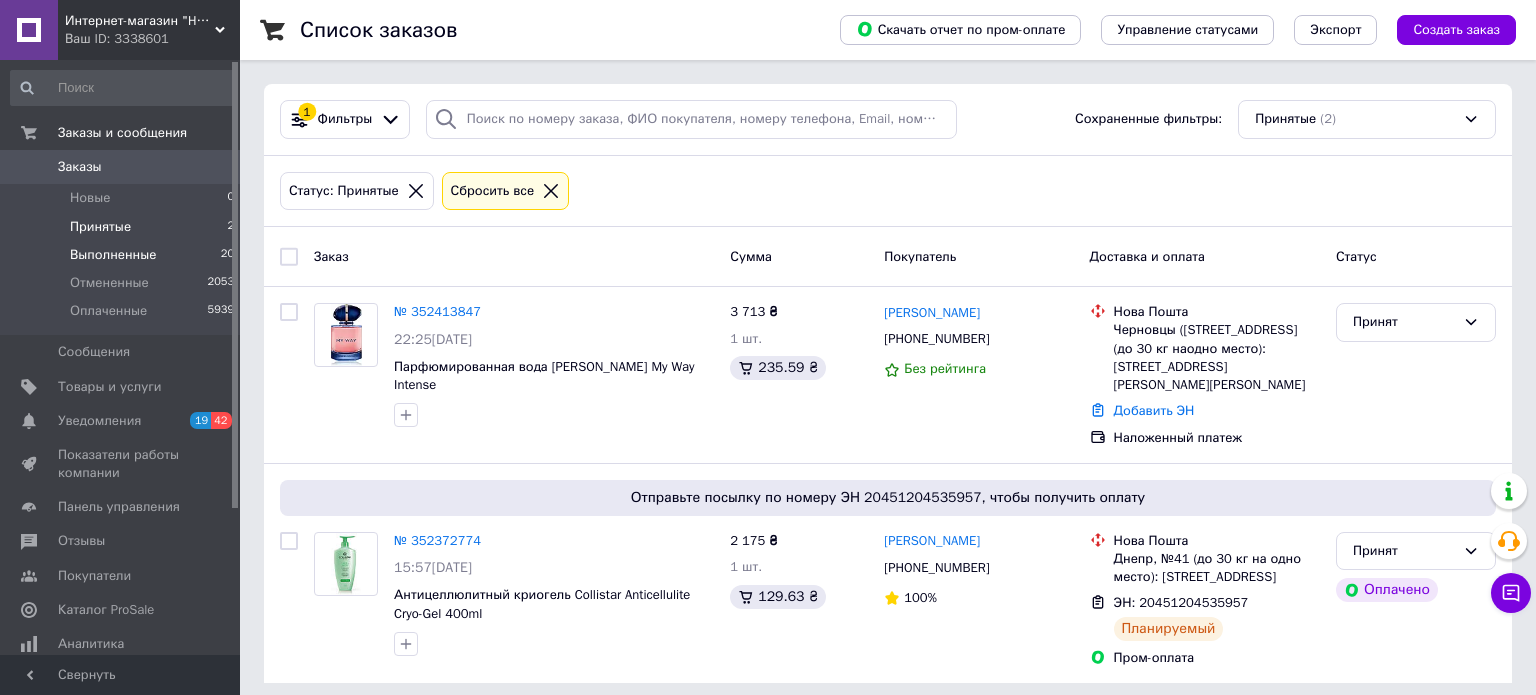 click on "Выполненные" at bounding box center (113, 255) 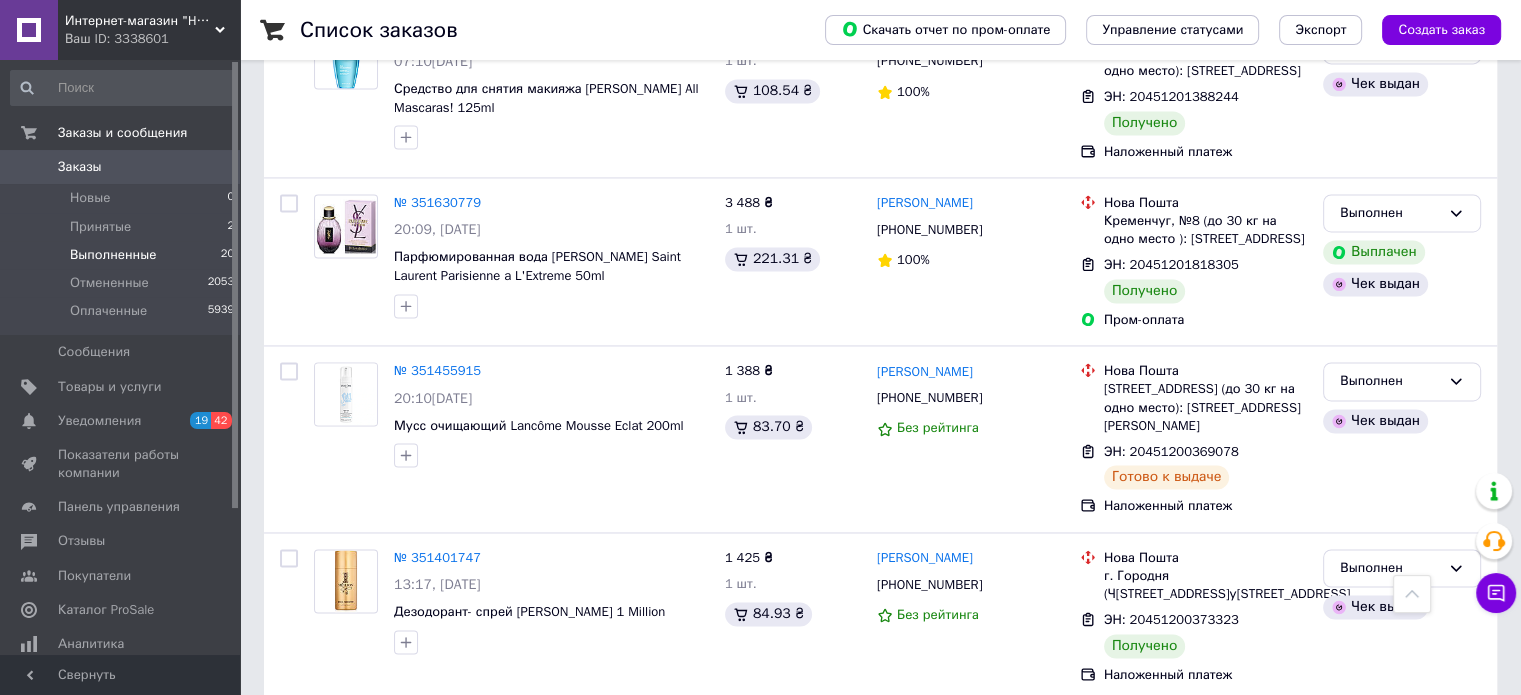 scroll, scrollTop: 3048, scrollLeft: 0, axis: vertical 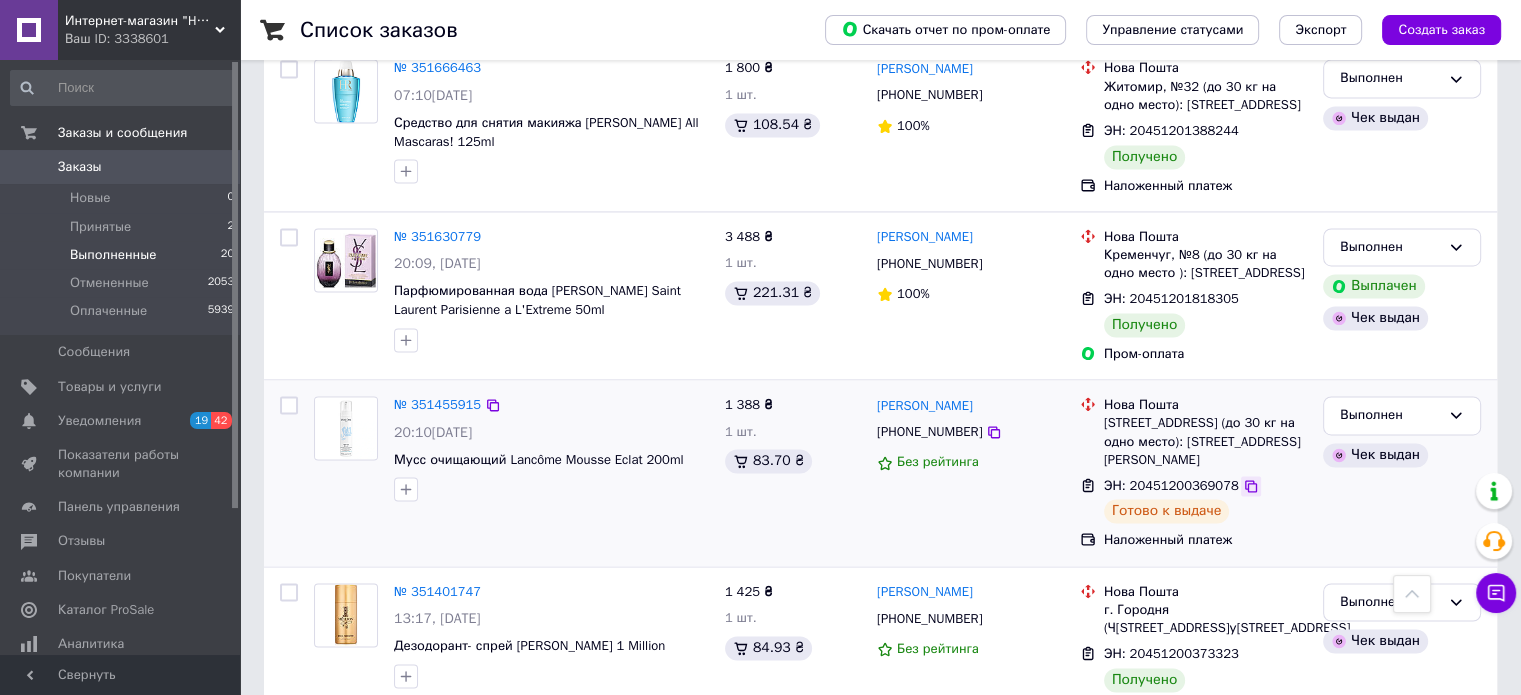 click 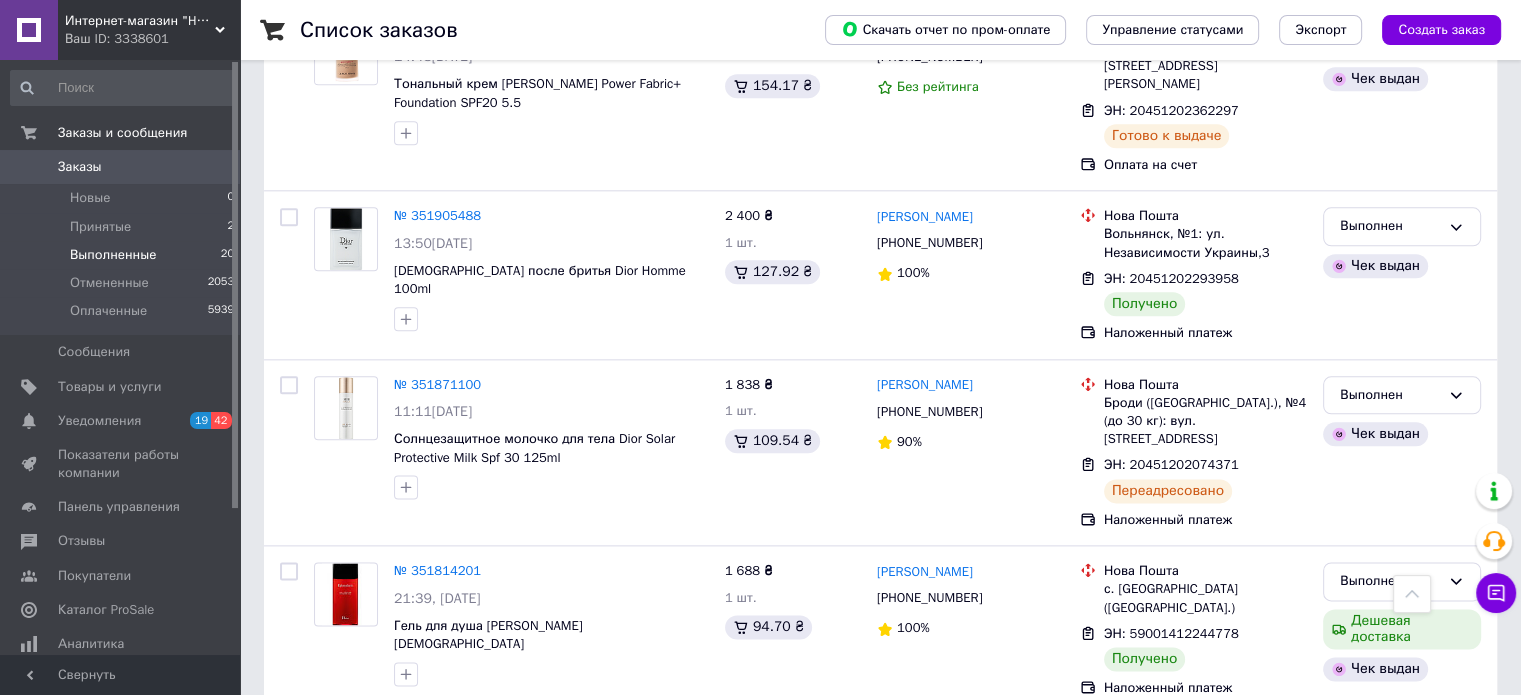 scroll, scrollTop: 2348, scrollLeft: 0, axis: vertical 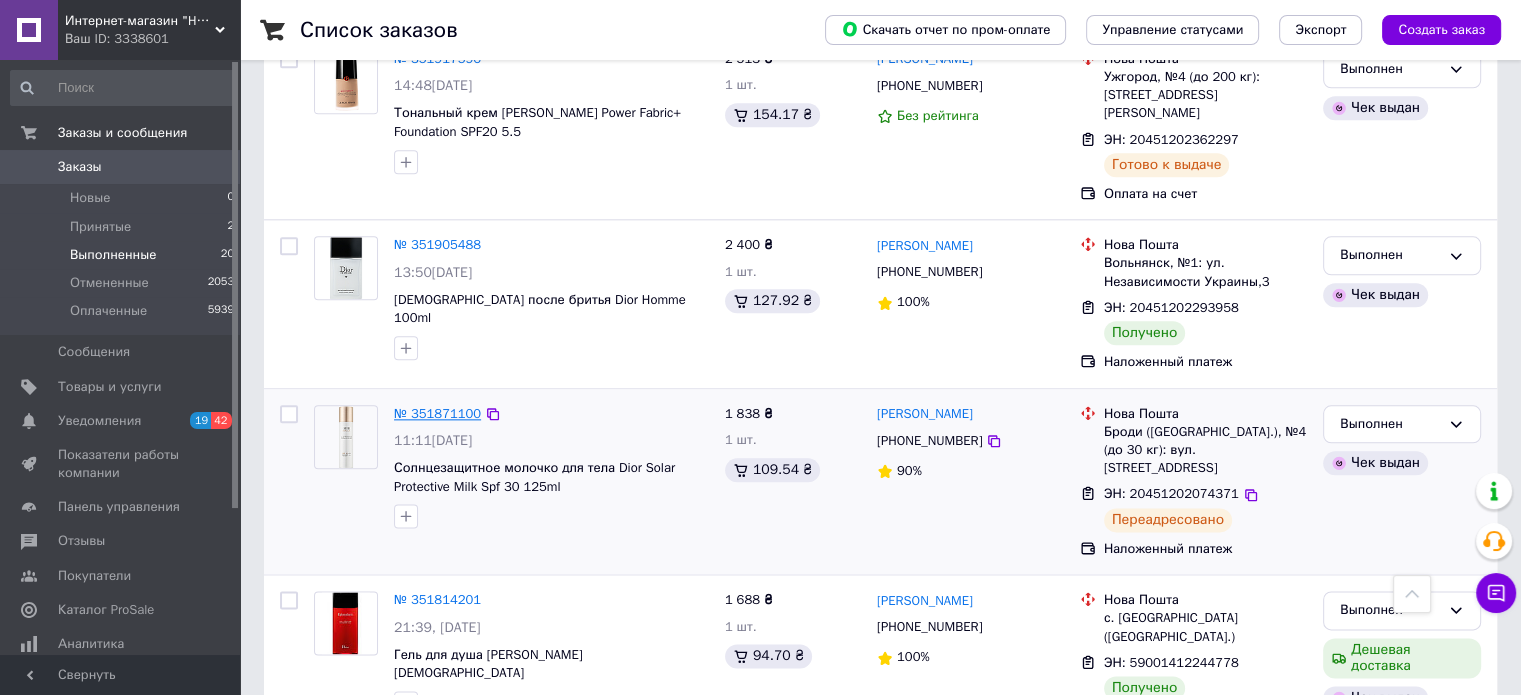 click on "№ 351871100" at bounding box center (437, 413) 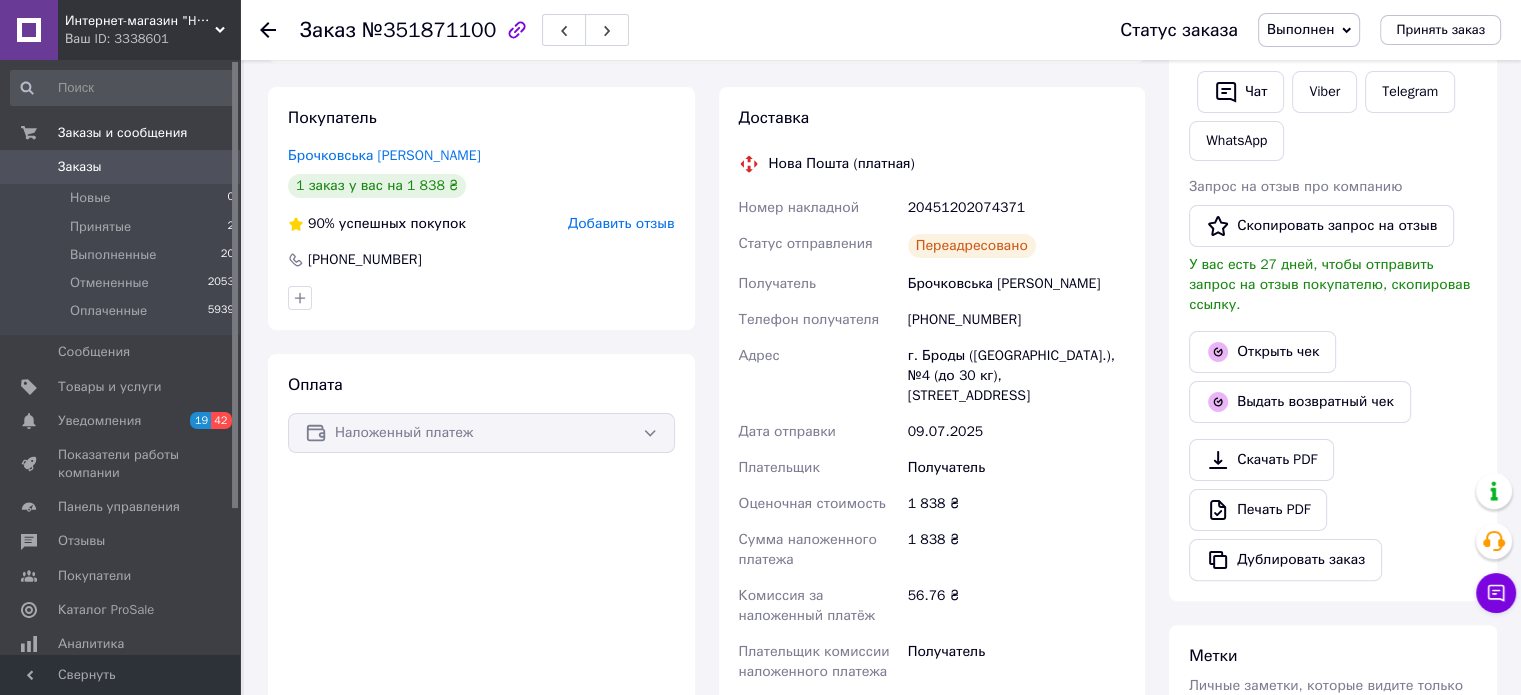 scroll, scrollTop: 345, scrollLeft: 0, axis: vertical 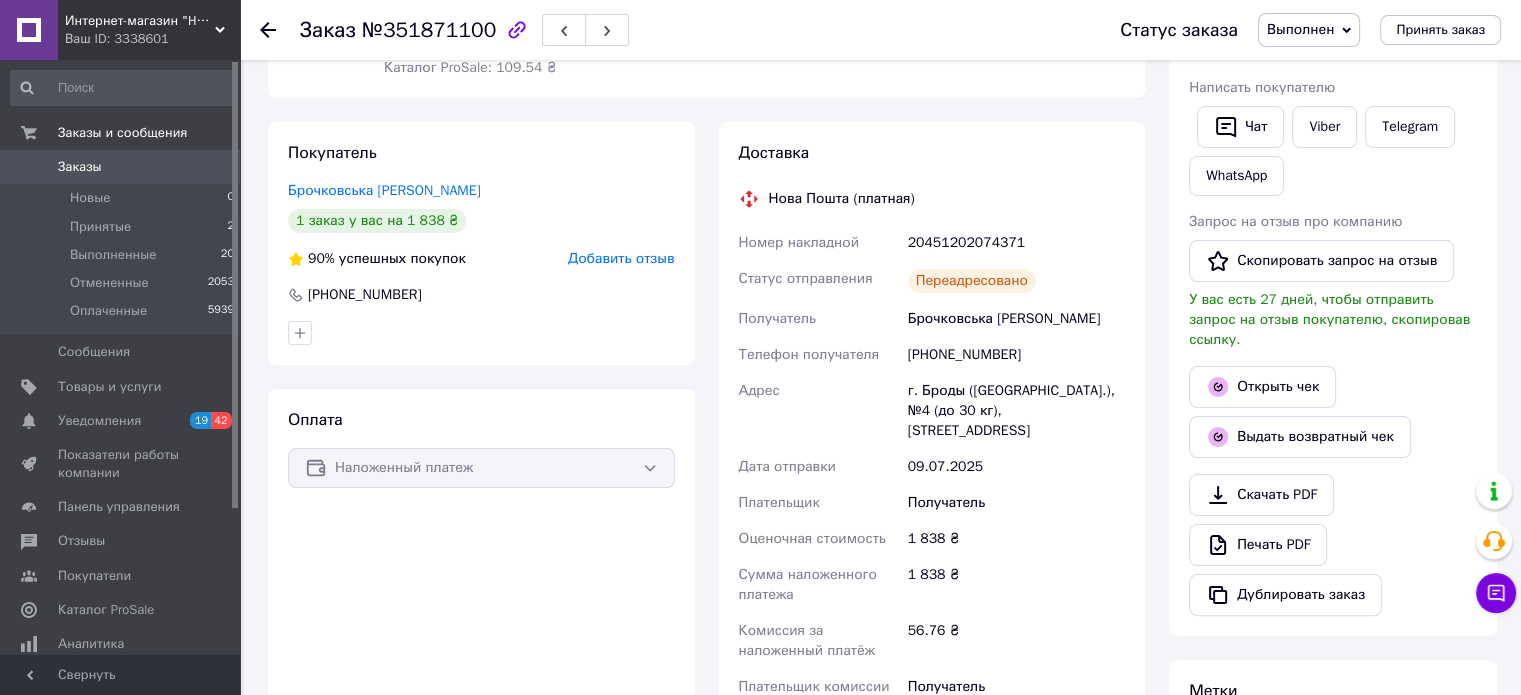 click on "20451202074371" at bounding box center (1016, 243) 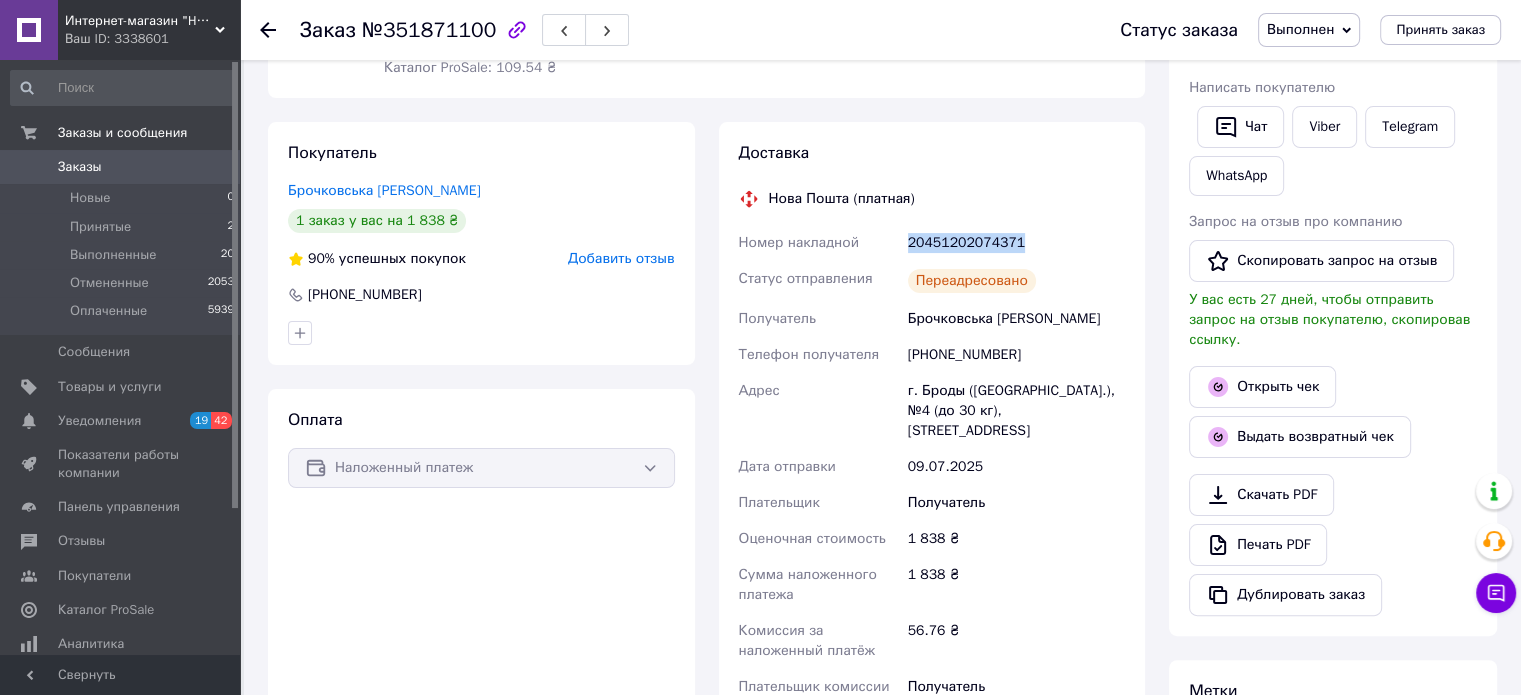 click on "20451202074371" at bounding box center (1016, 243) 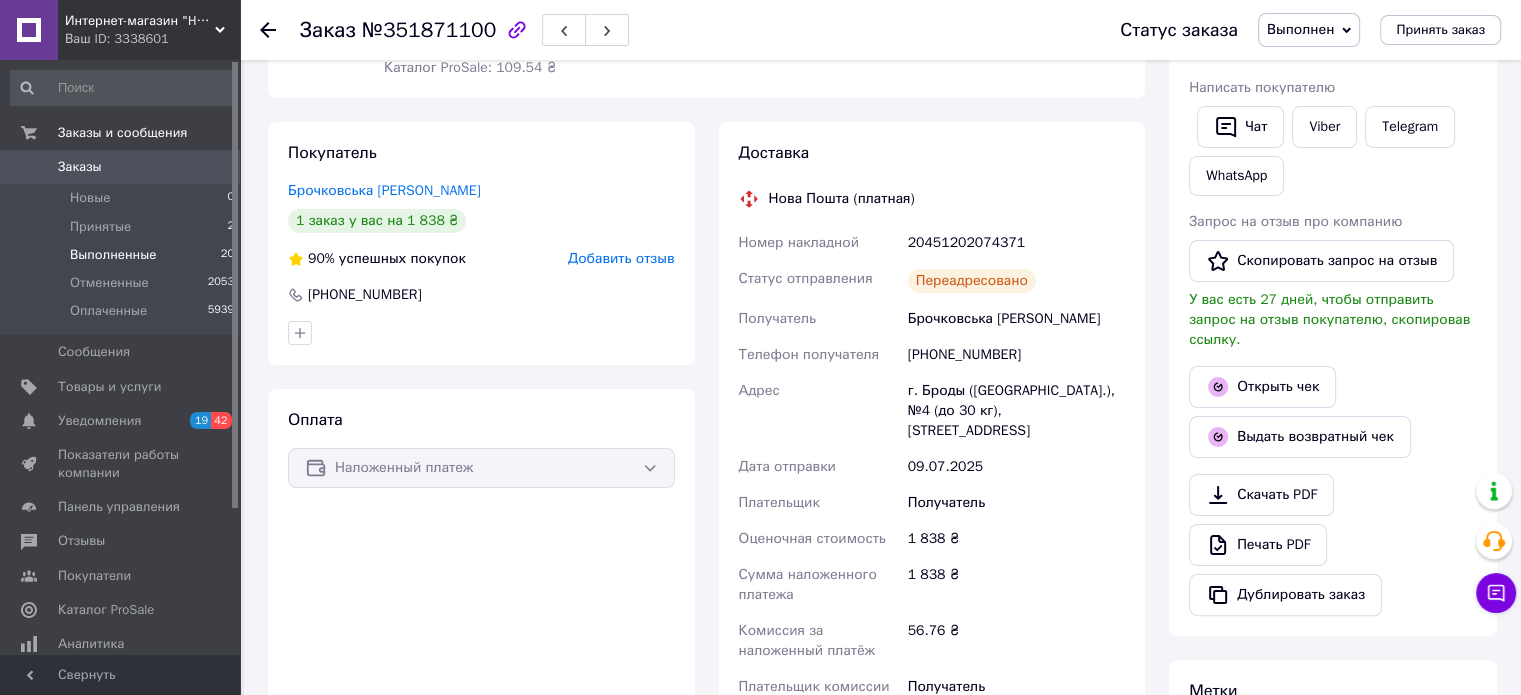 click on "Выполненные" at bounding box center [113, 255] 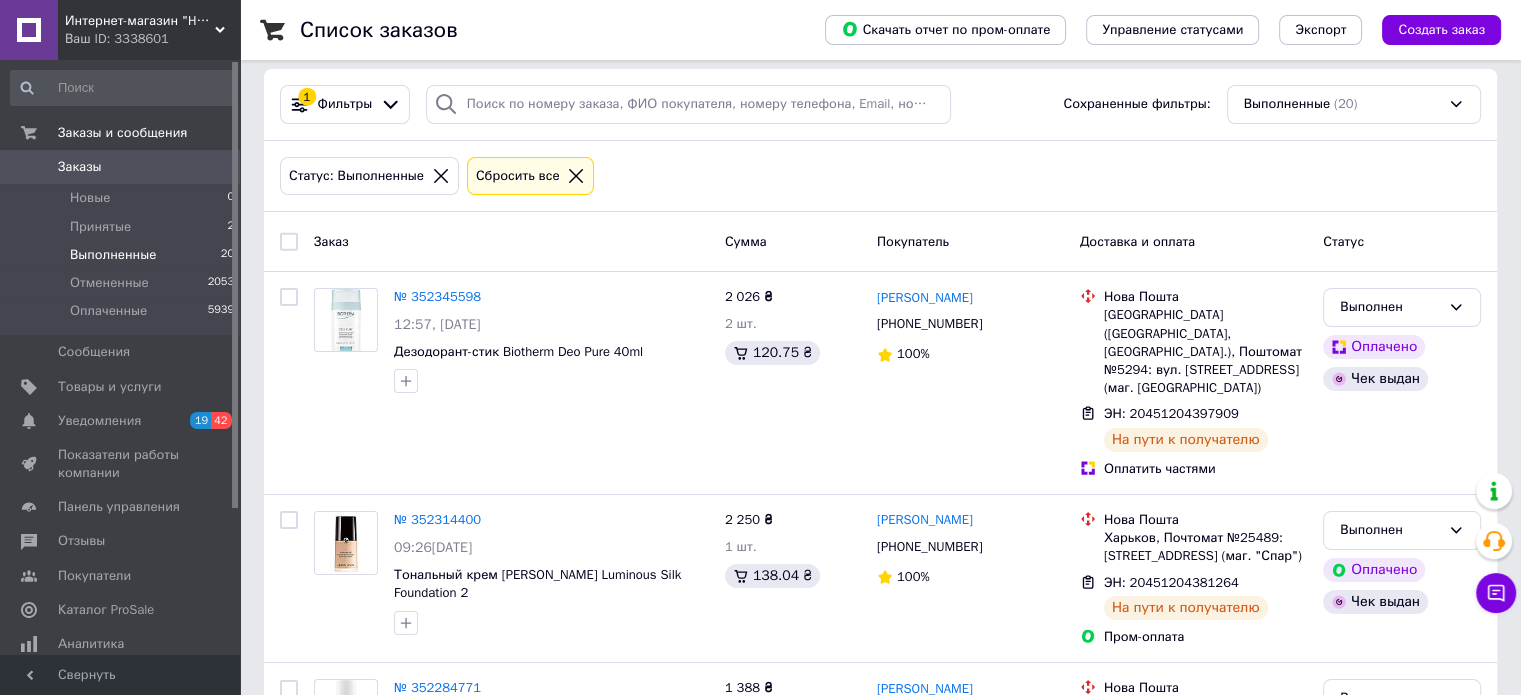 scroll, scrollTop: 0, scrollLeft: 0, axis: both 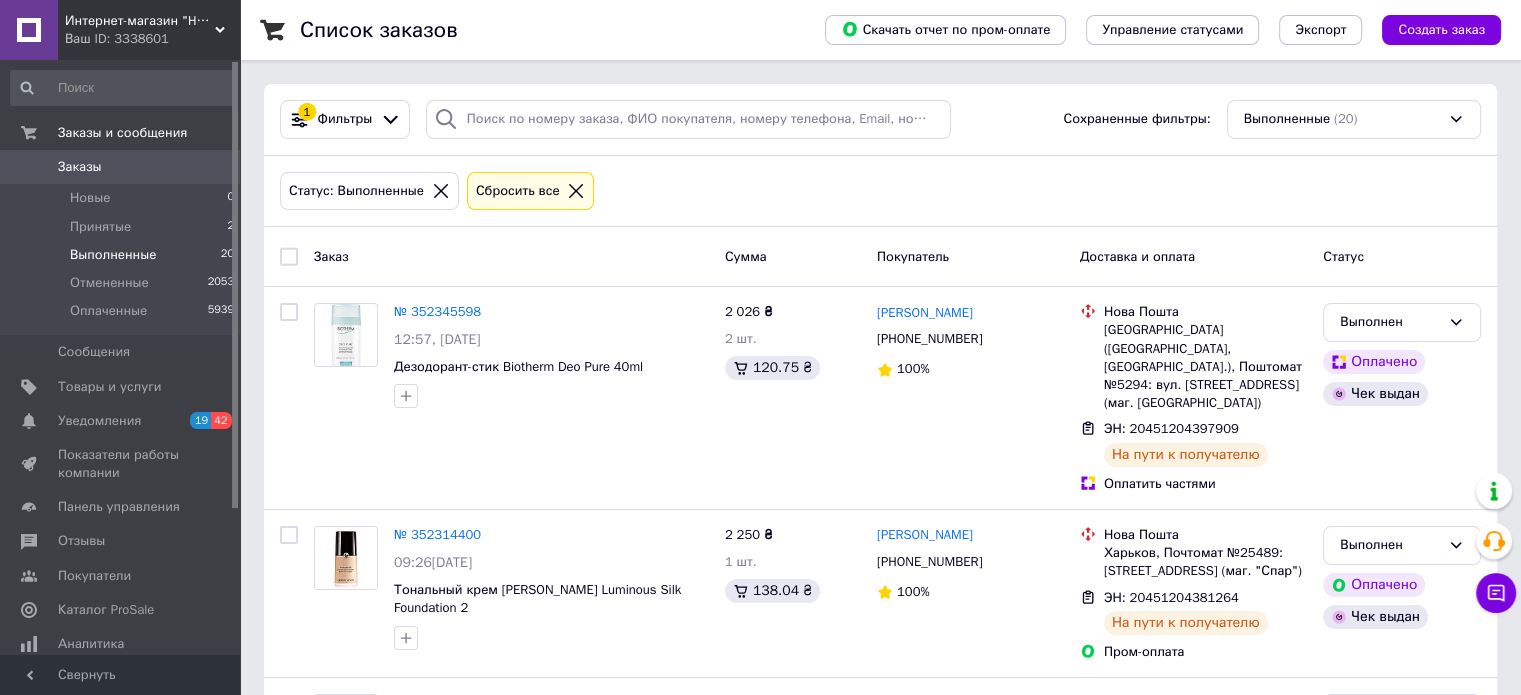 click 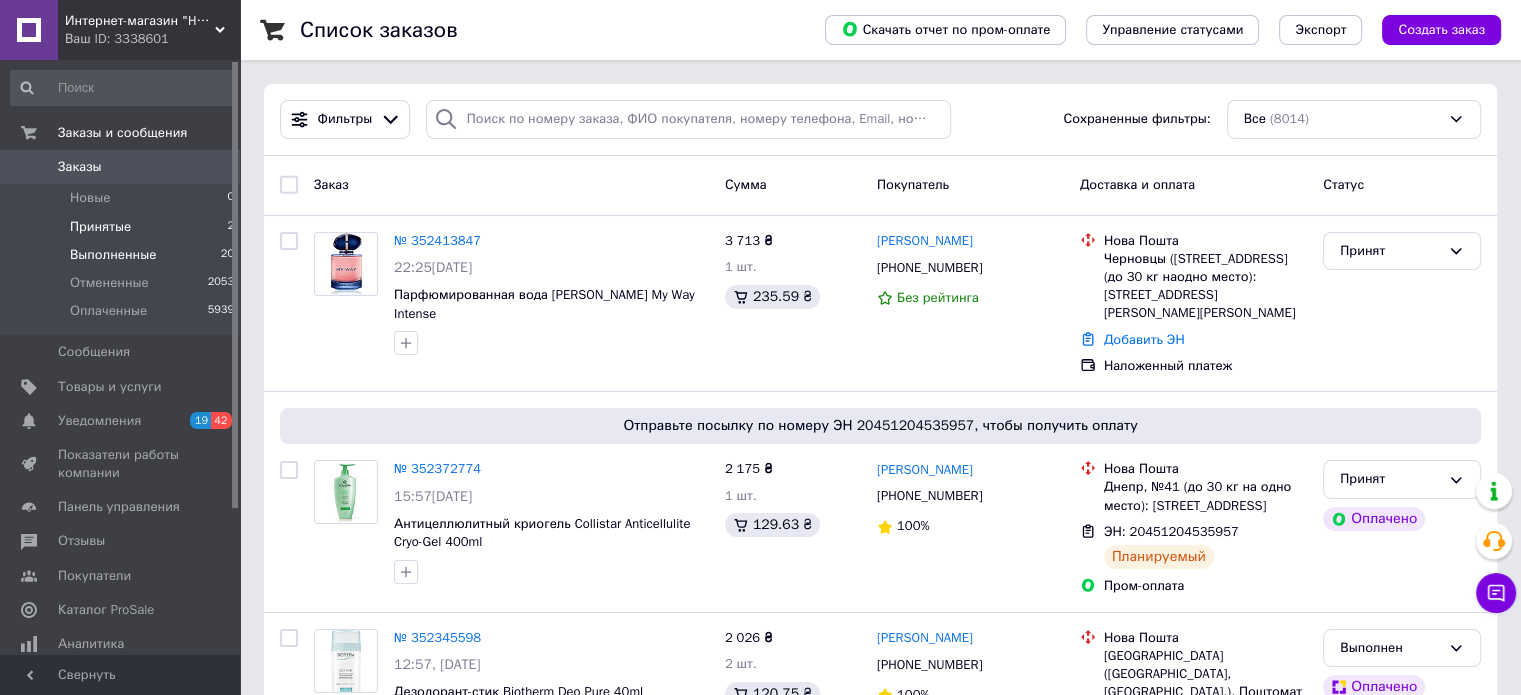 click on "Принятые" at bounding box center (100, 227) 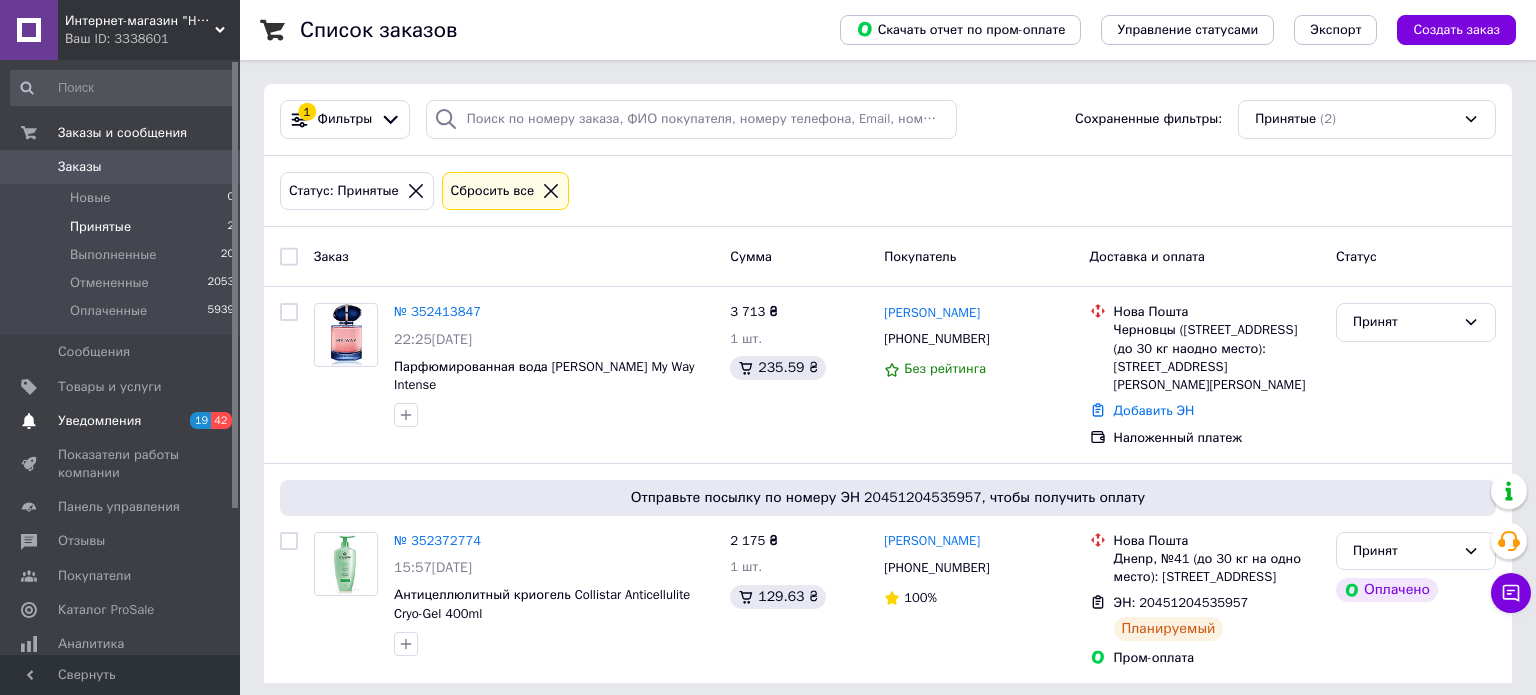 click on "Уведомления" at bounding box center [99, 421] 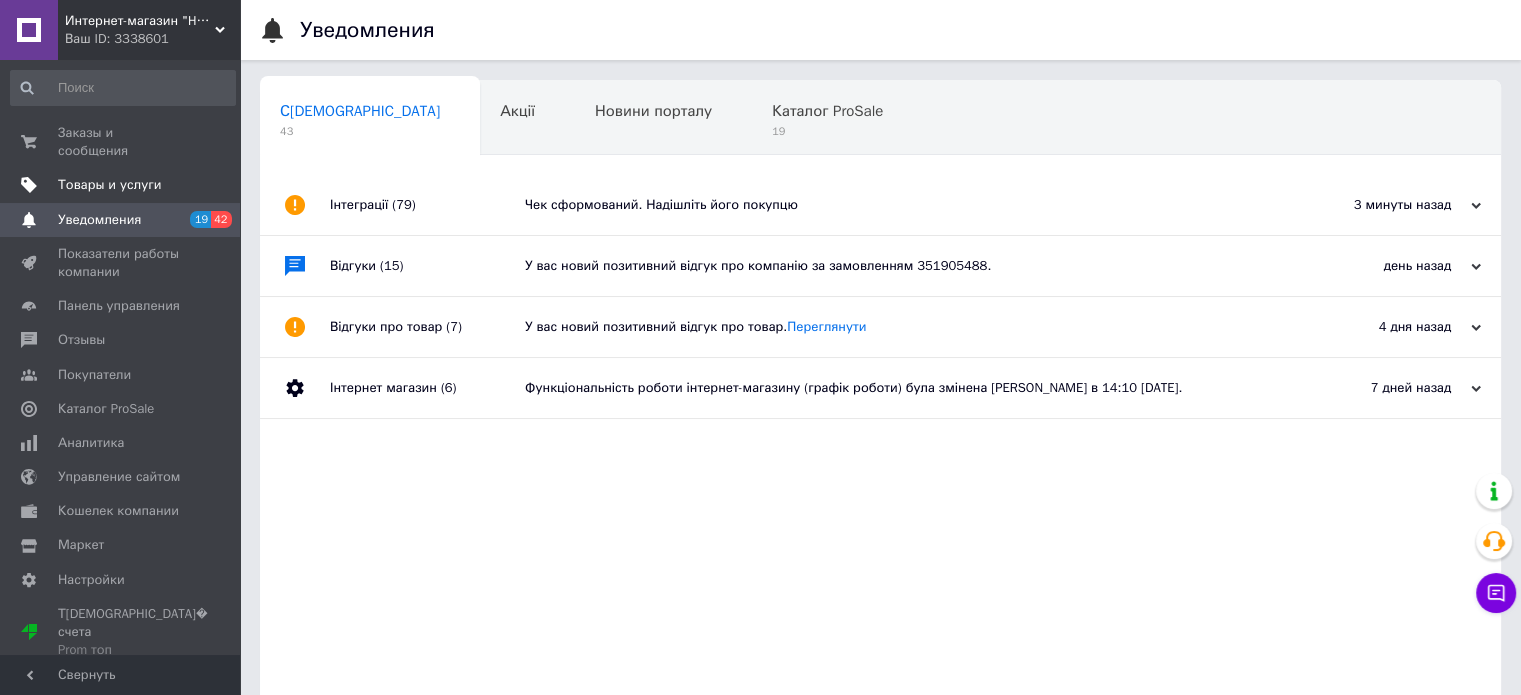 click on "Товары и услуги" at bounding box center (110, 185) 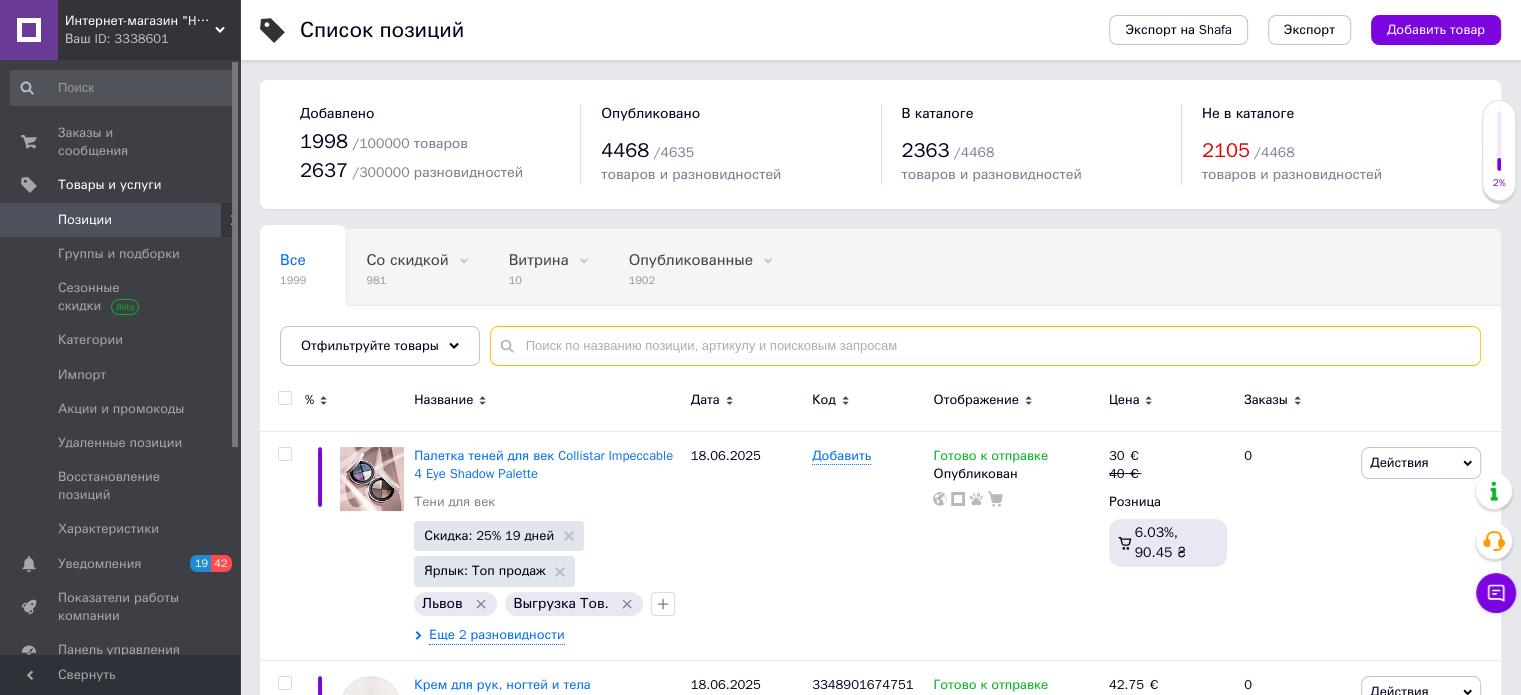 click at bounding box center (985, 346) 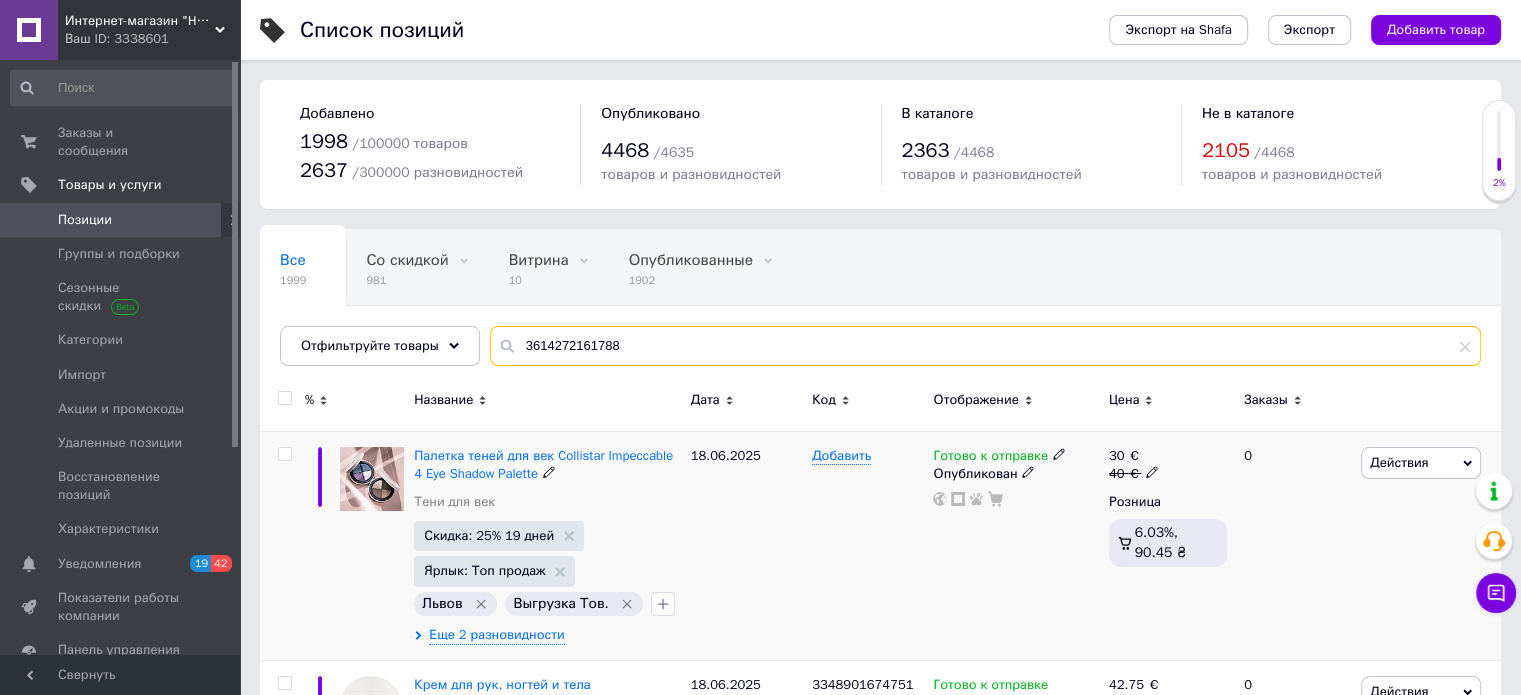 type on "3614272161788" 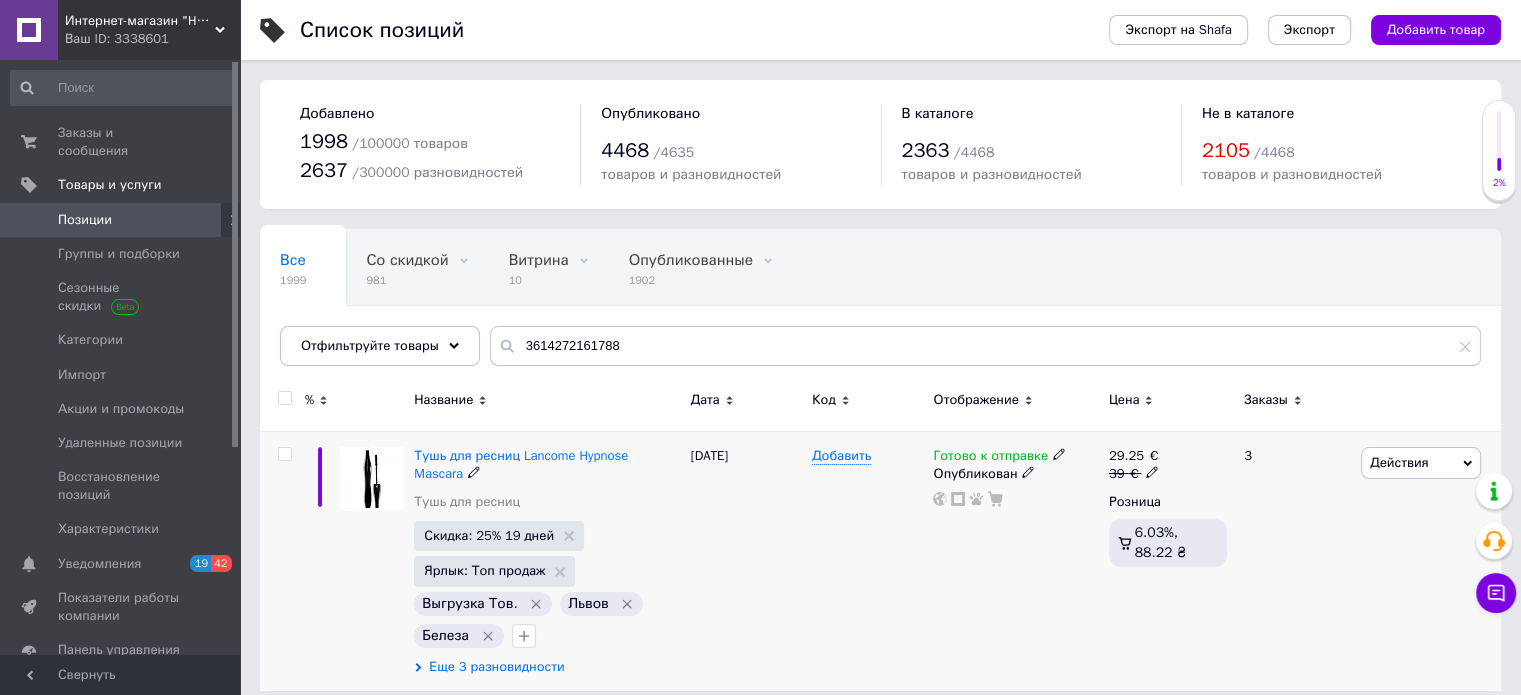 click on "Еще 3 разновидности" at bounding box center (496, 667) 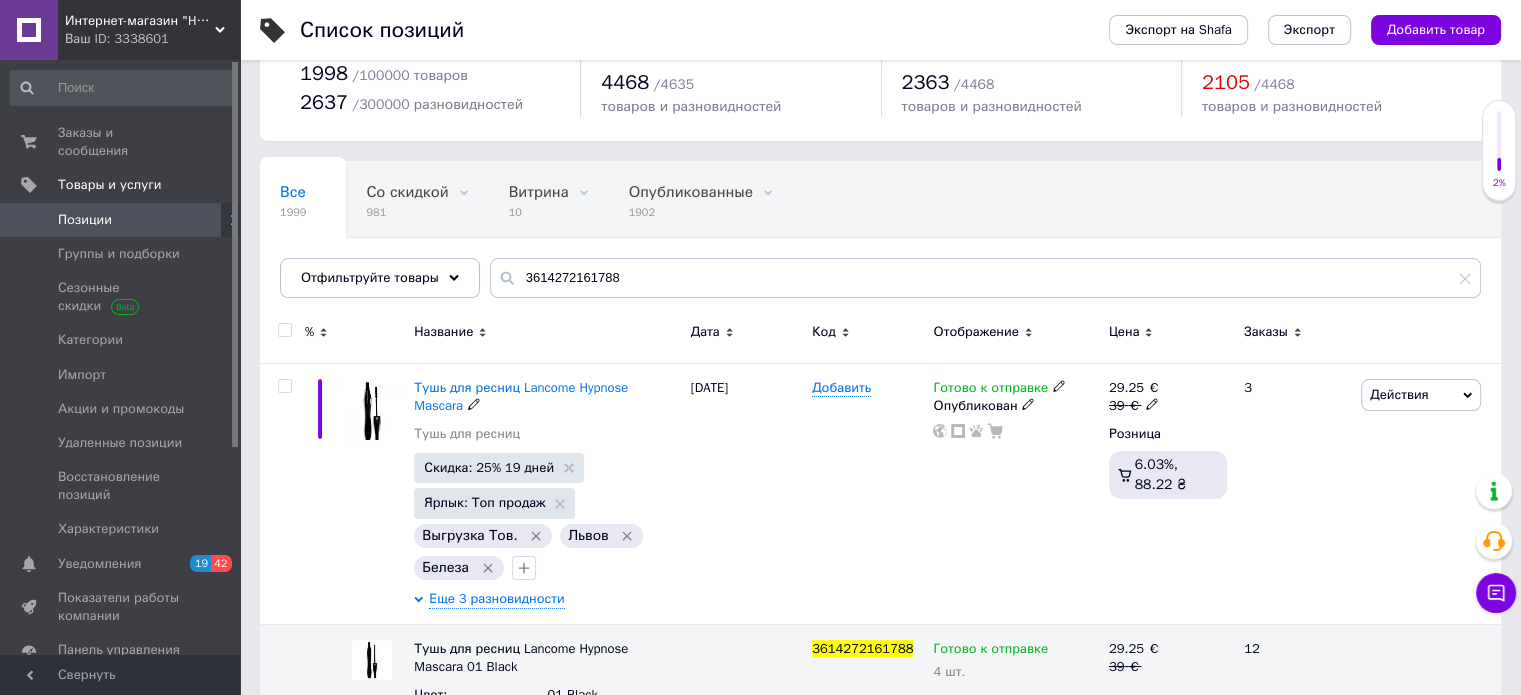 scroll, scrollTop: 265, scrollLeft: 0, axis: vertical 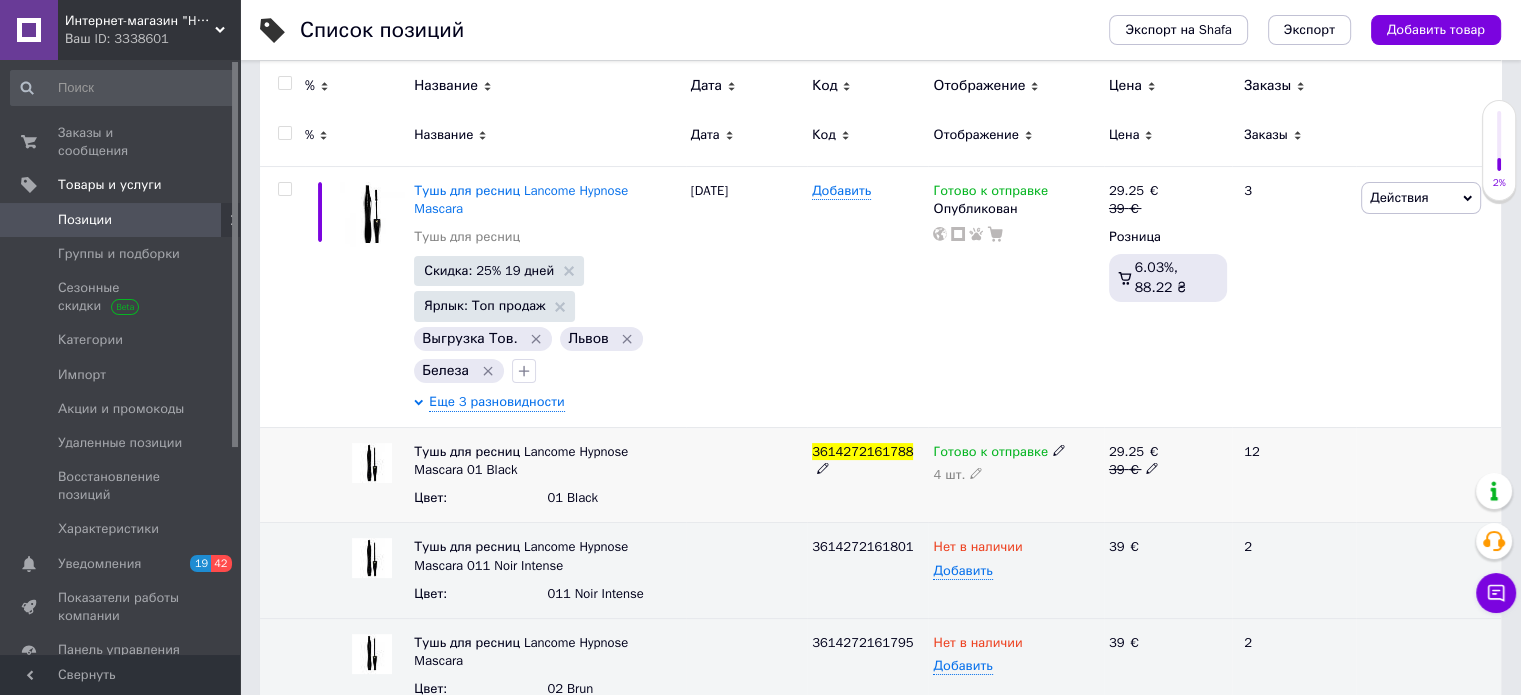 click 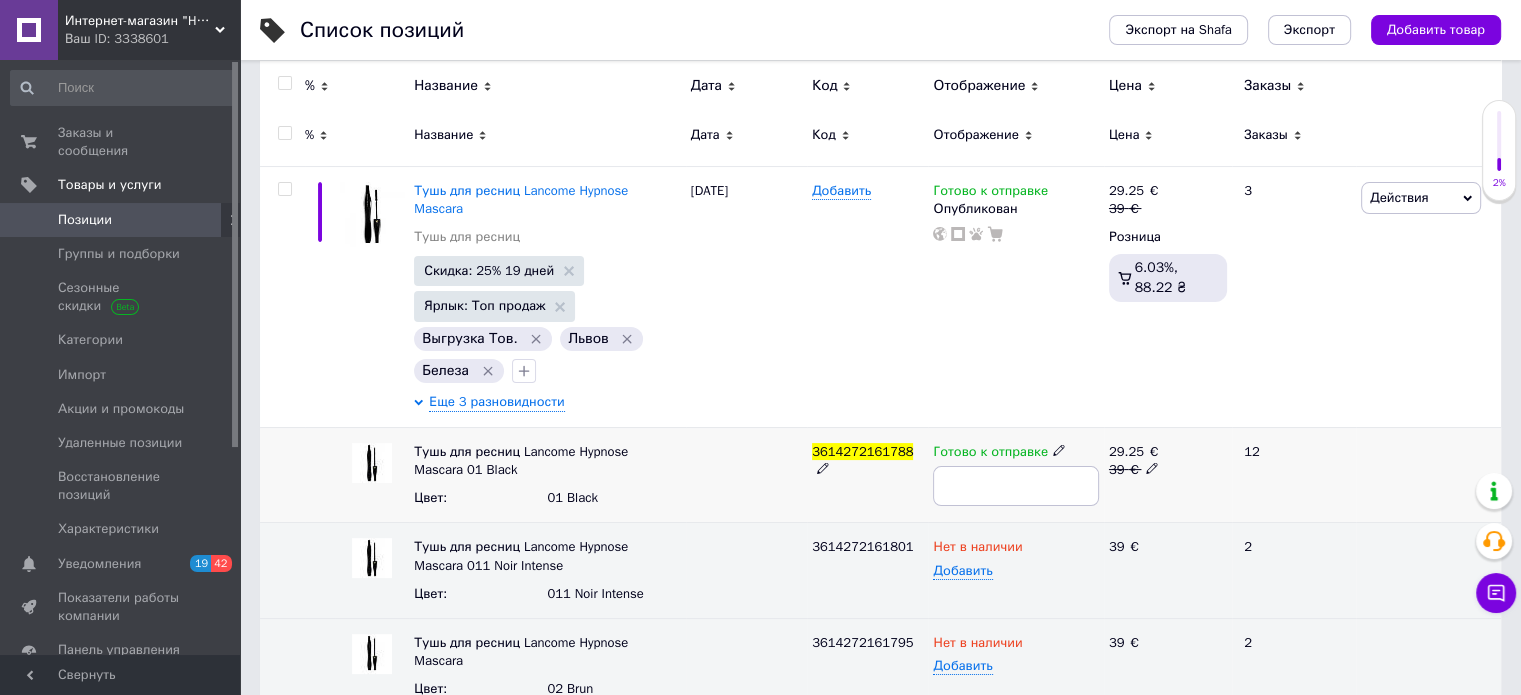 type on "3" 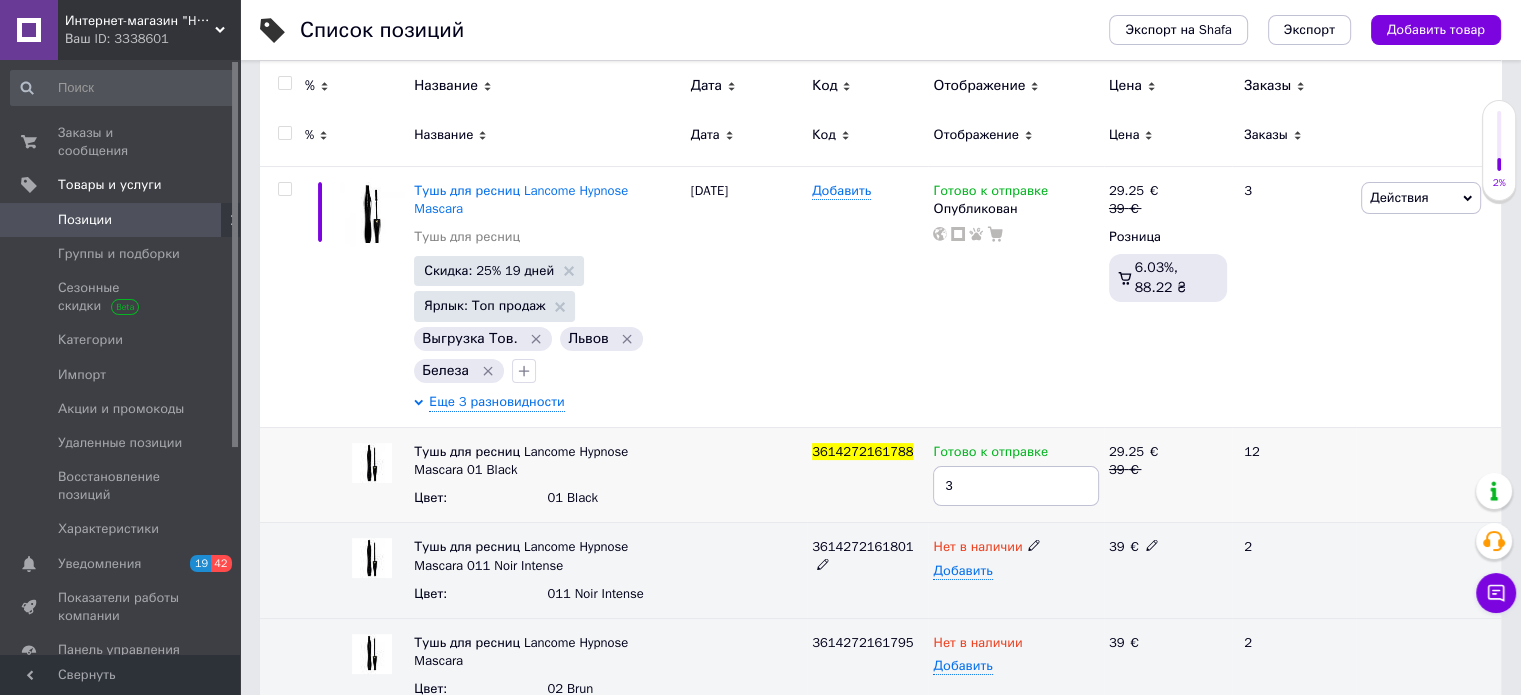 click on "3614272161788" at bounding box center (867, 475) 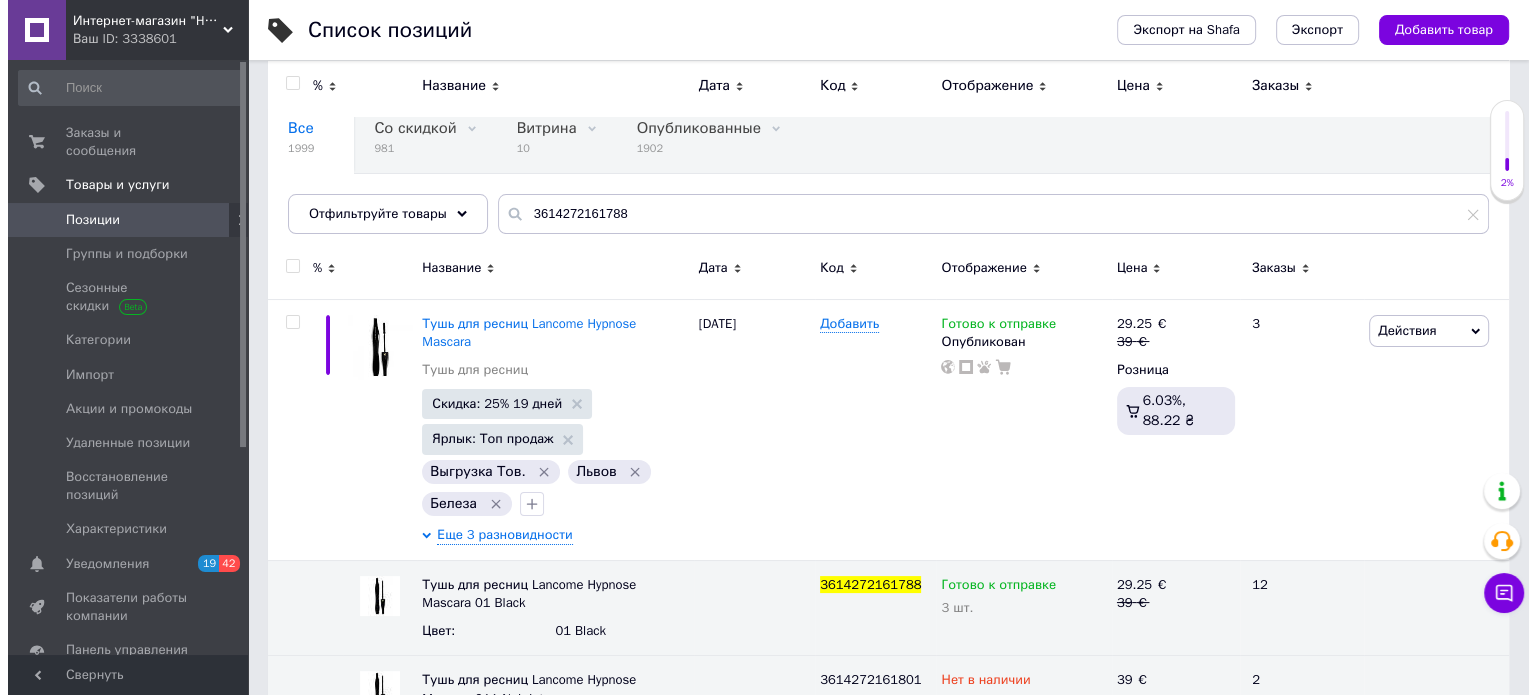 scroll, scrollTop: 0, scrollLeft: 0, axis: both 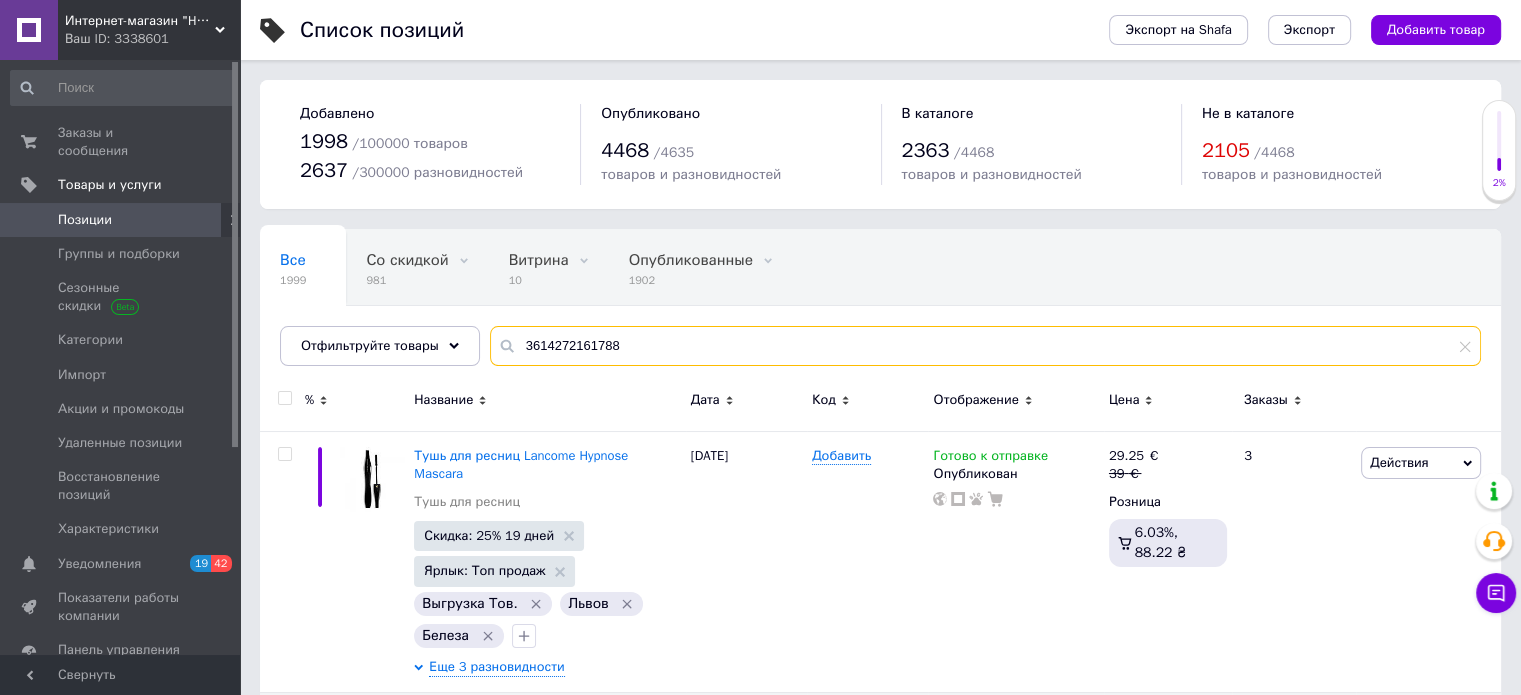click on "3614272161788" at bounding box center (985, 346) 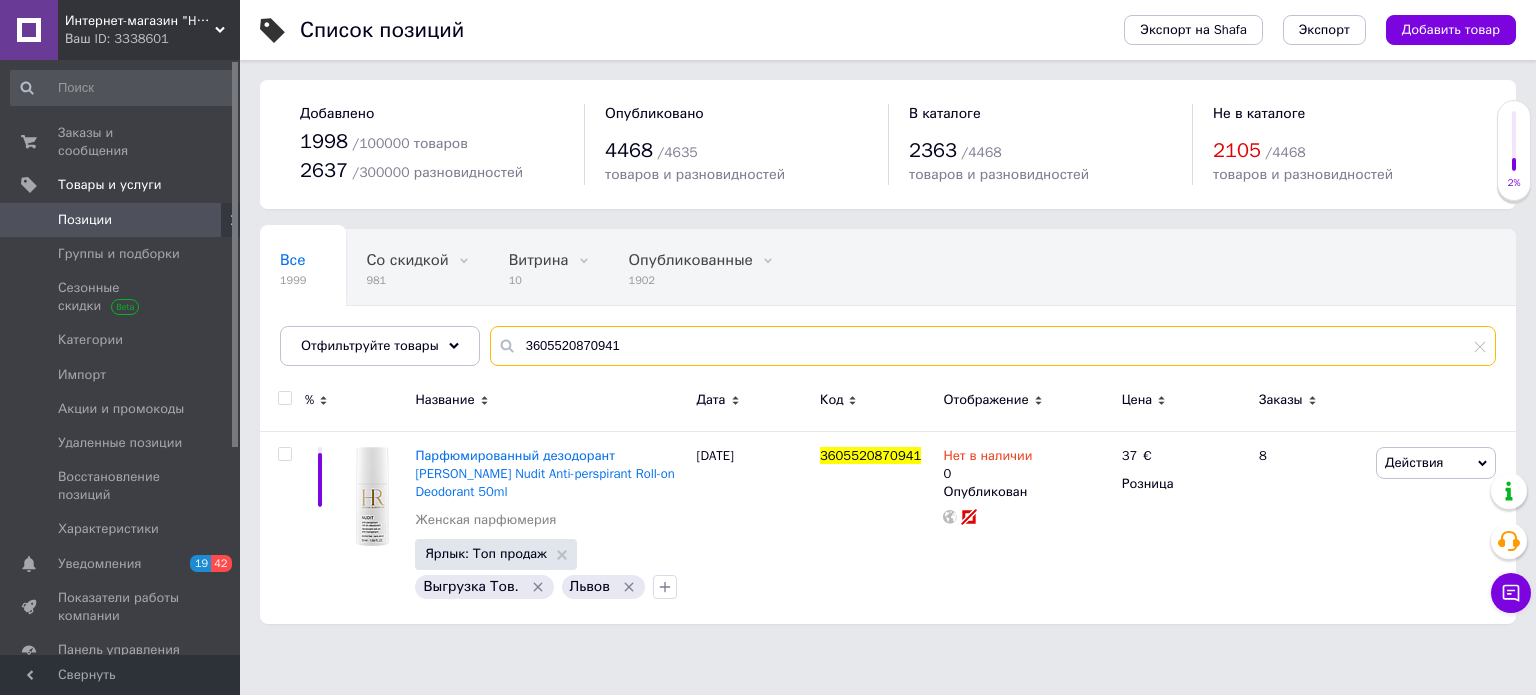 click on "3605520870941" at bounding box center (993, 346) 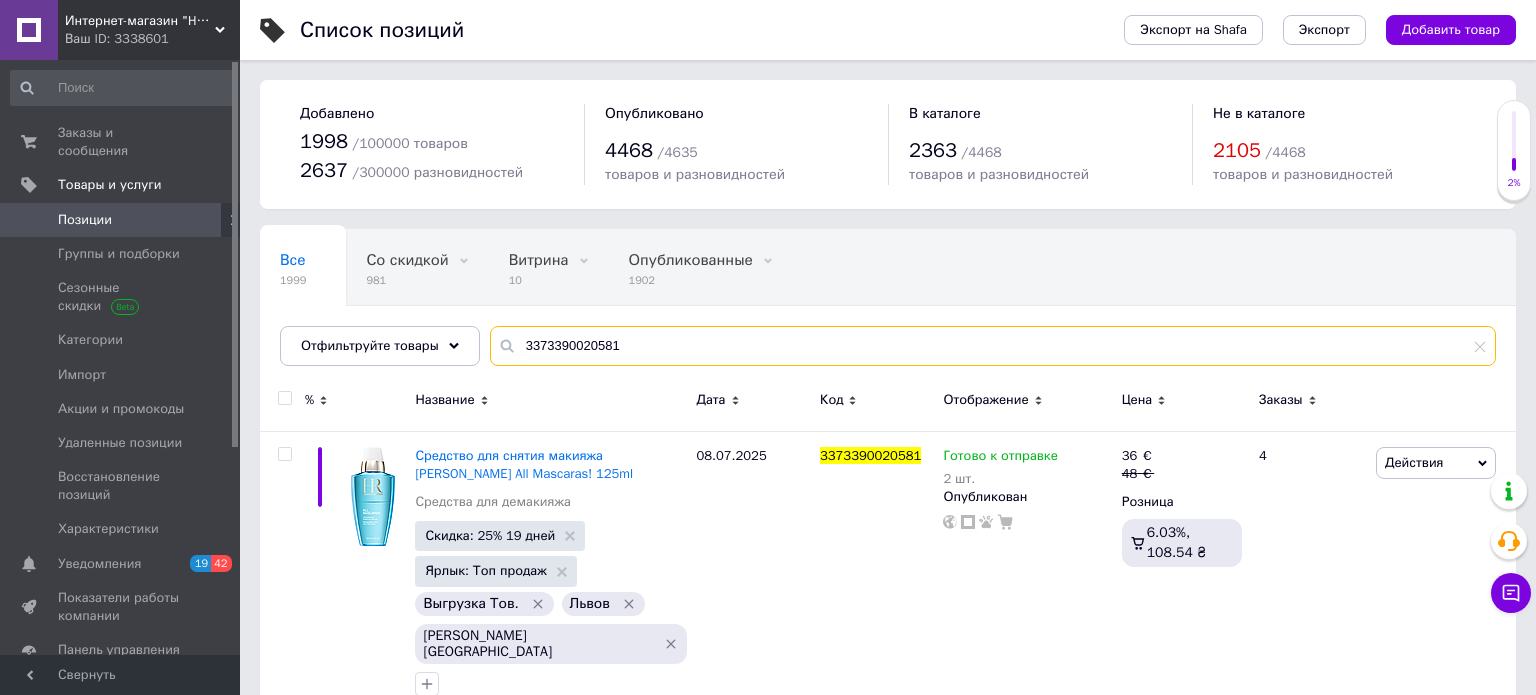 type on "3373390020581" 